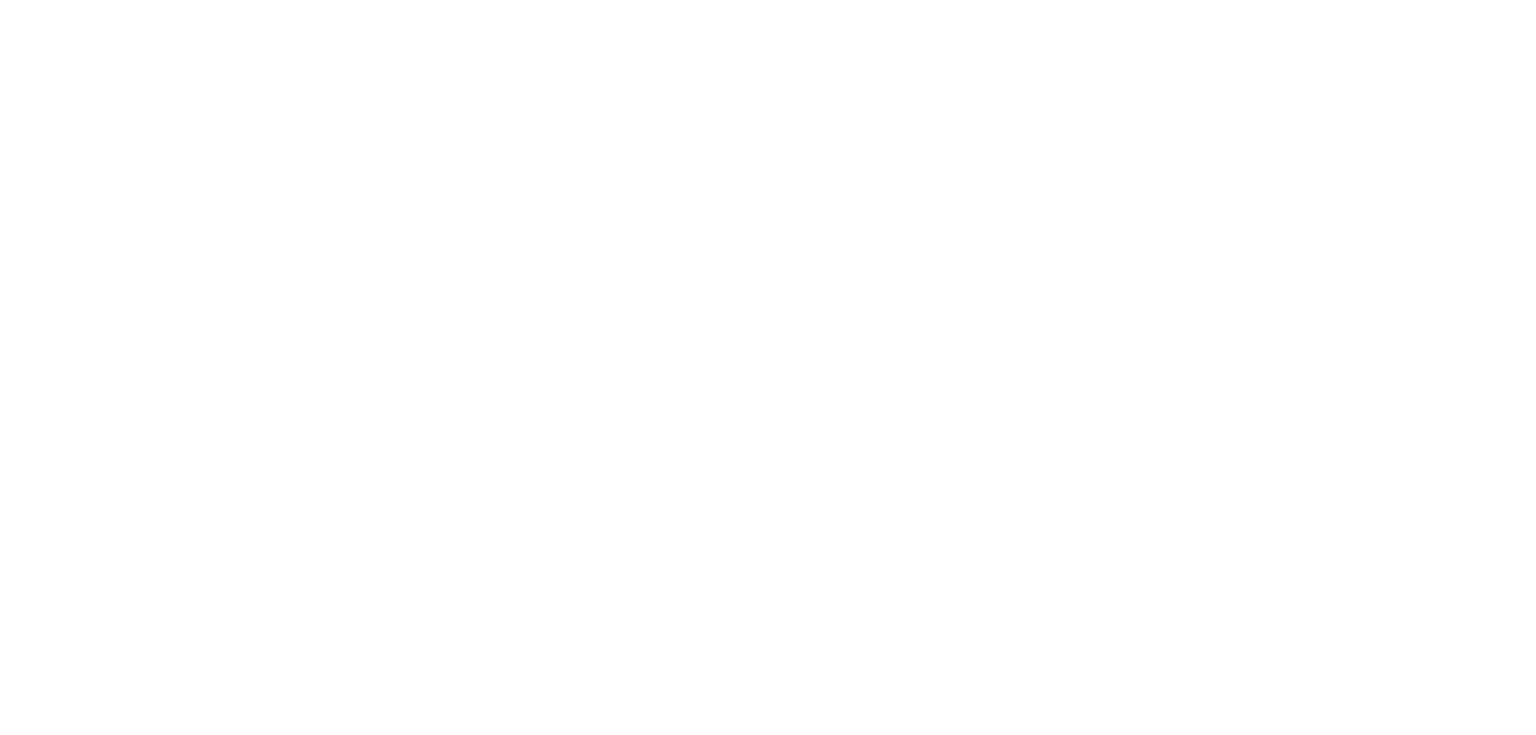 scroll, scrollTop: 0, scrollLeft: 0, axis: both 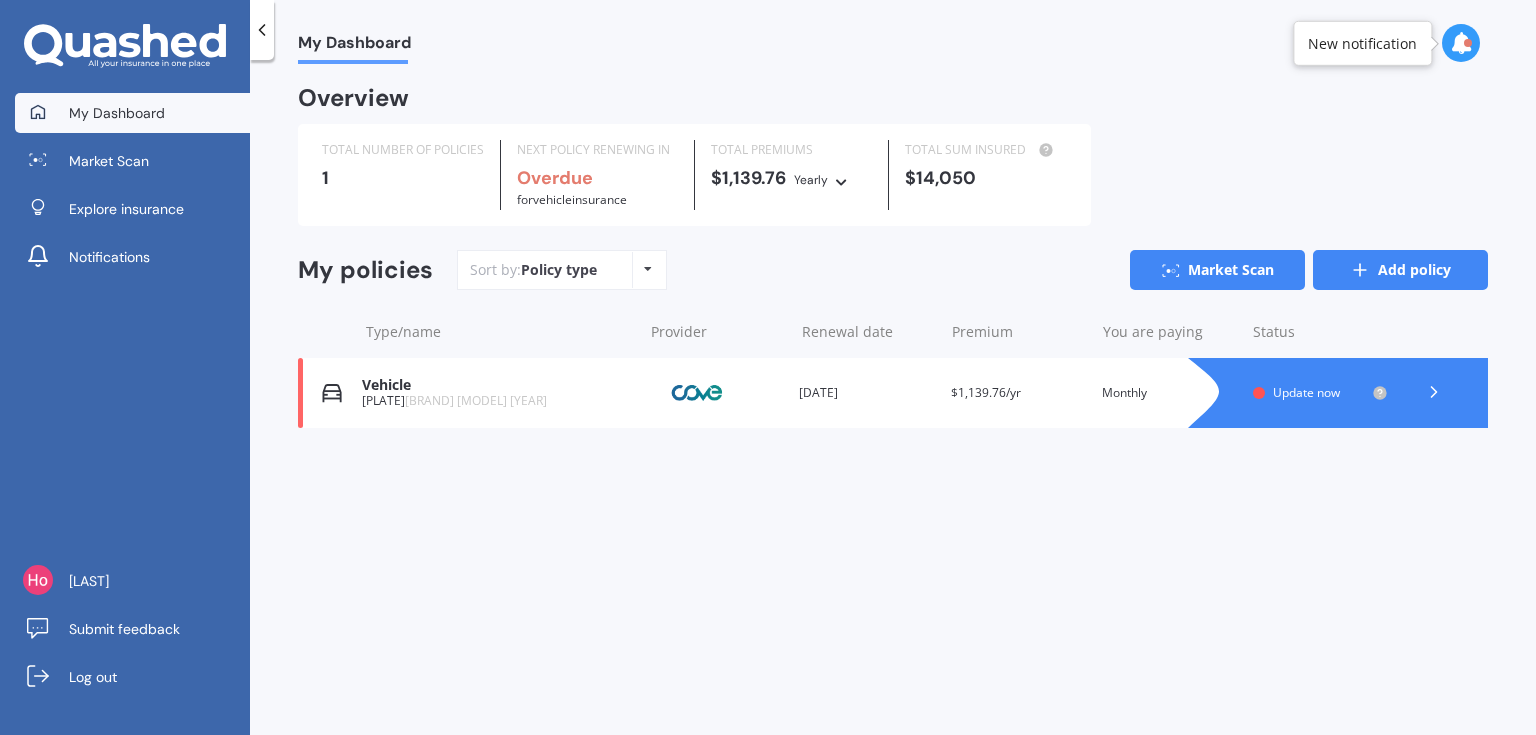 click at bounding box center (1360, 270) 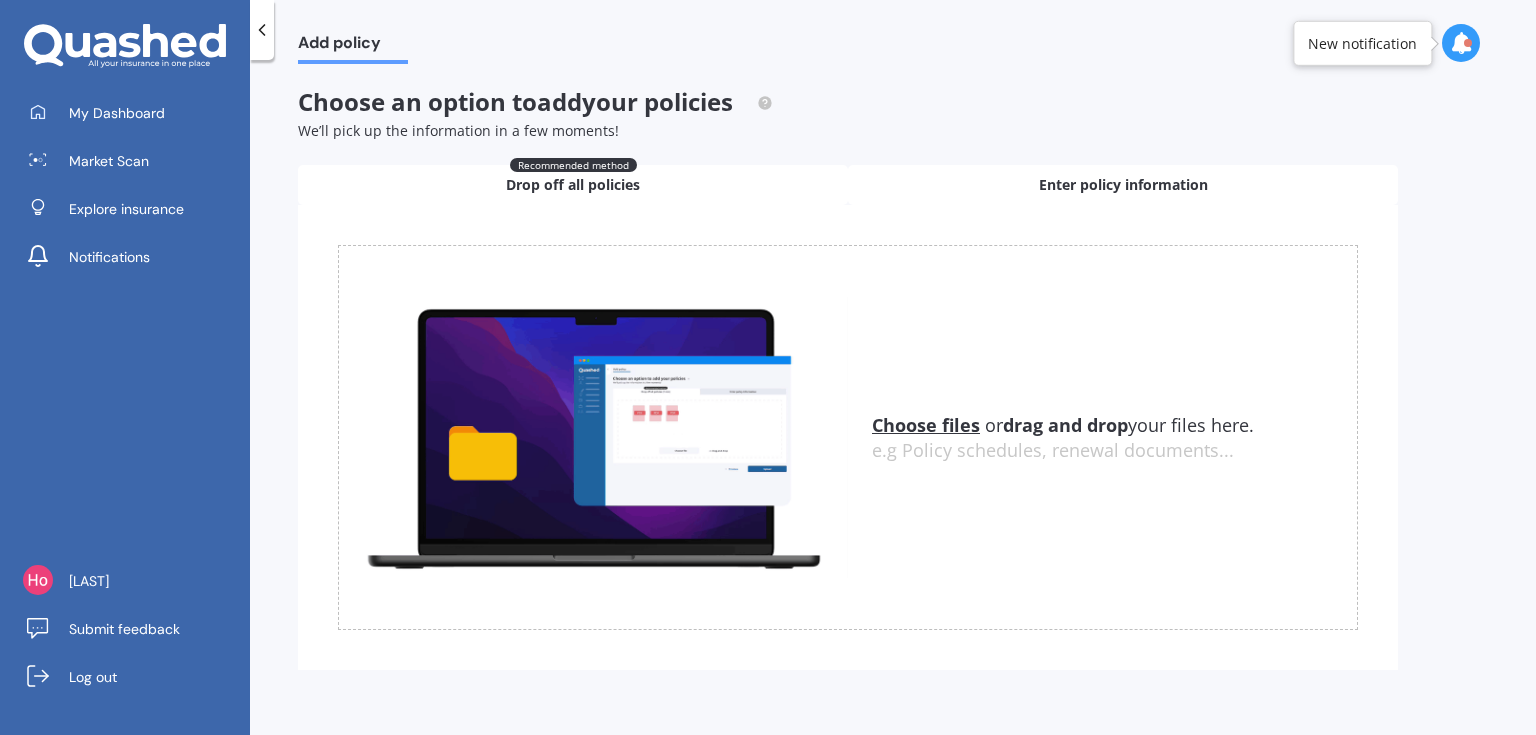 click on "Enter policy information" at bounding box center (1123, 185) 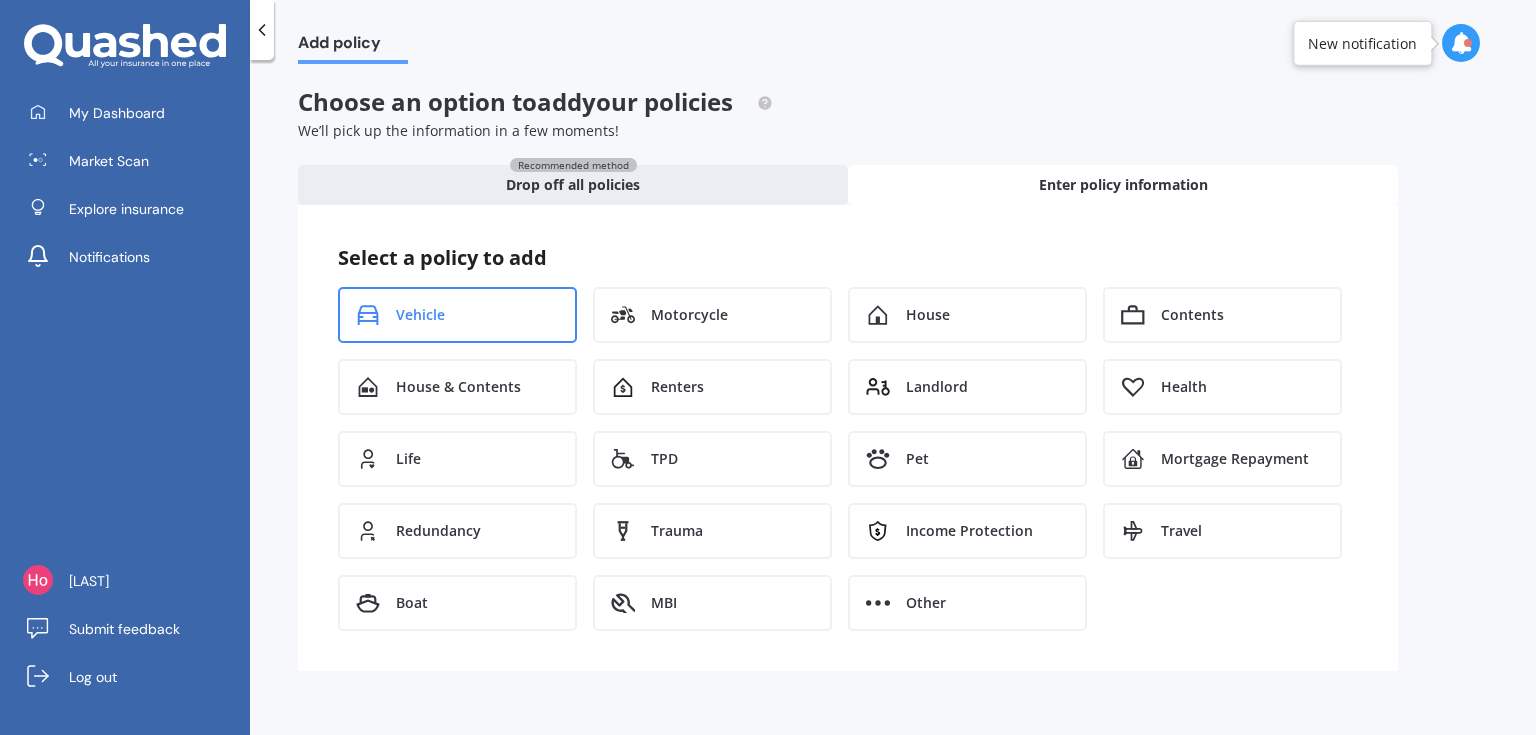 click on "Vehicle" at bounding box center (457, 315) 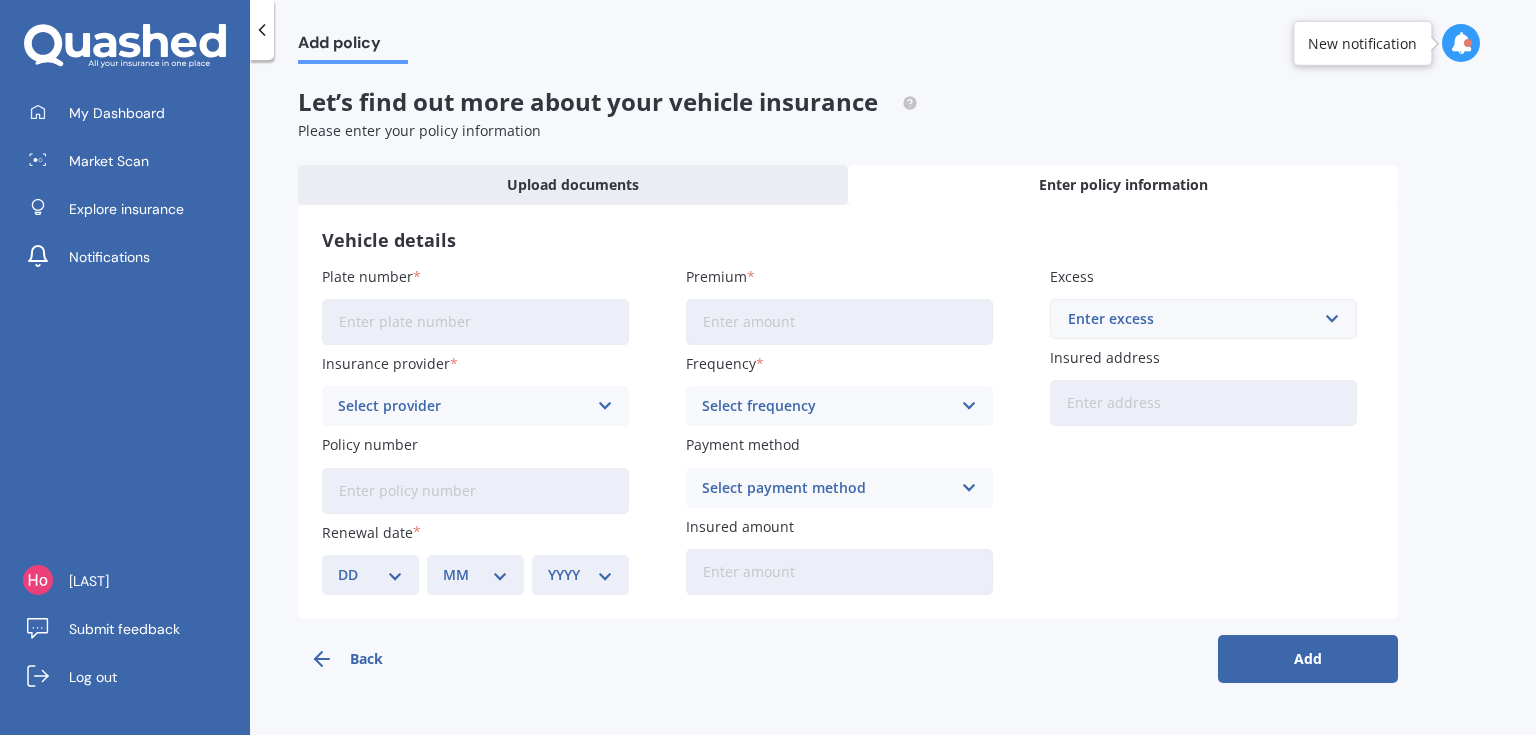 click on "Plate number" at bounding box center (475, 322) 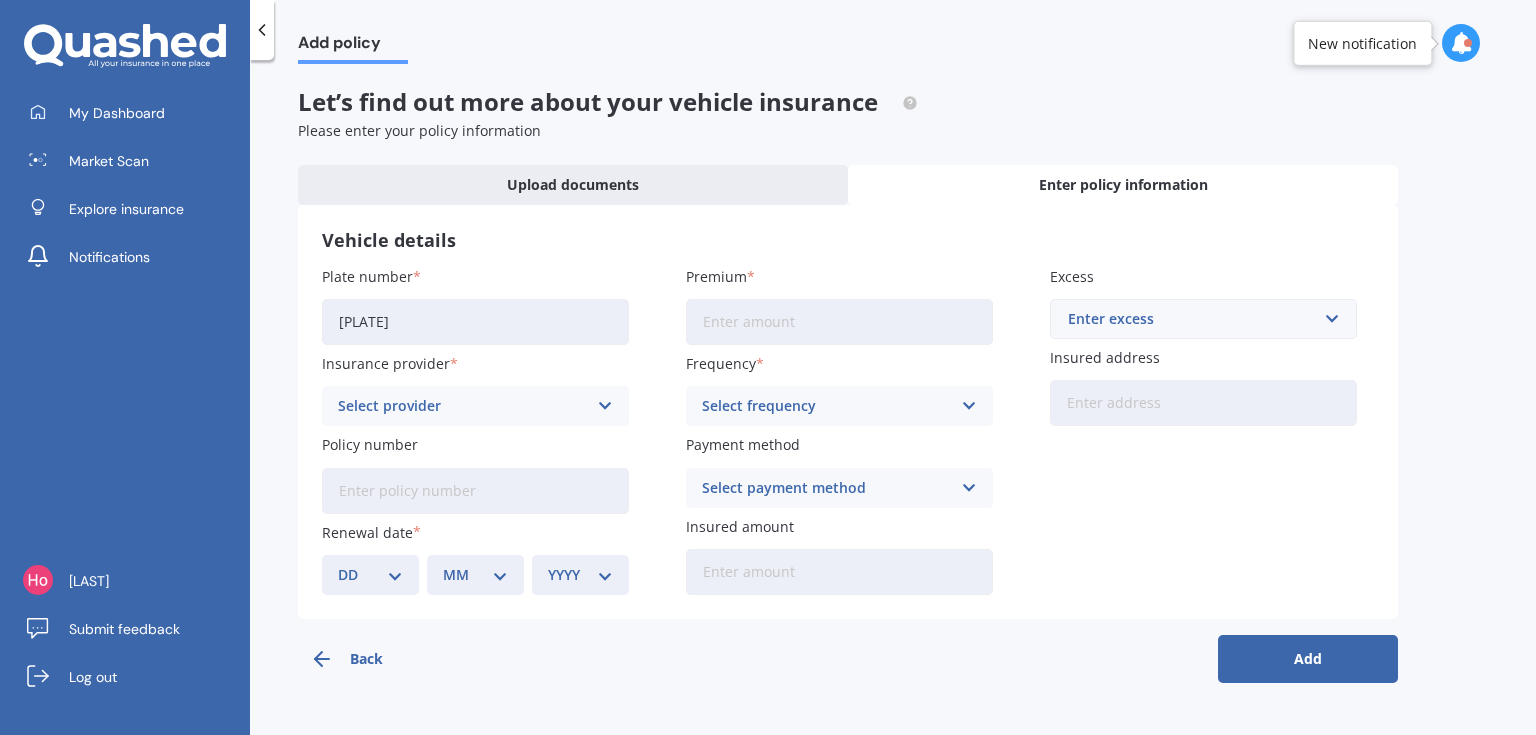type on "[PLATE]" 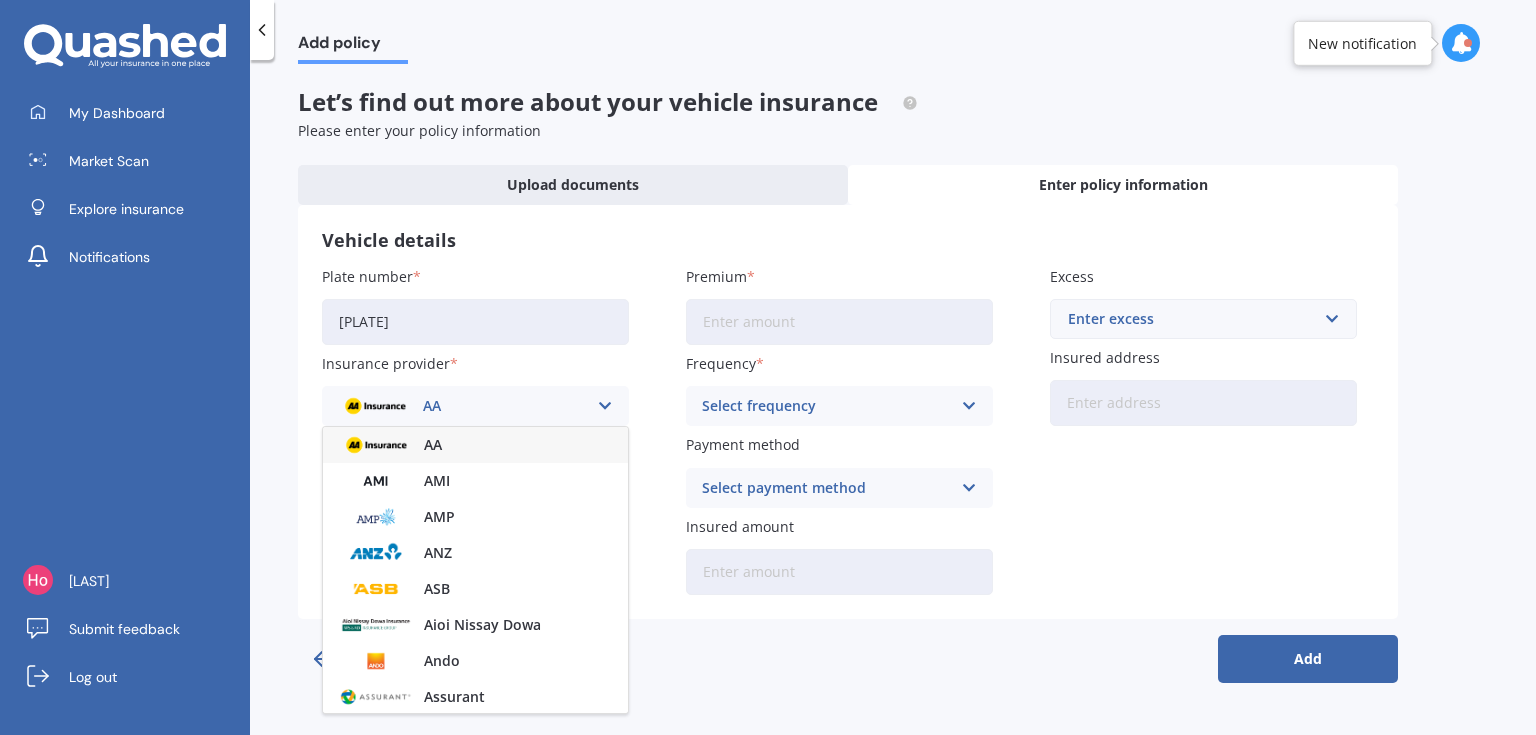 click on "Insurance provider [INSURANCE_PROVIDER]" at bounding box center [475, 406] 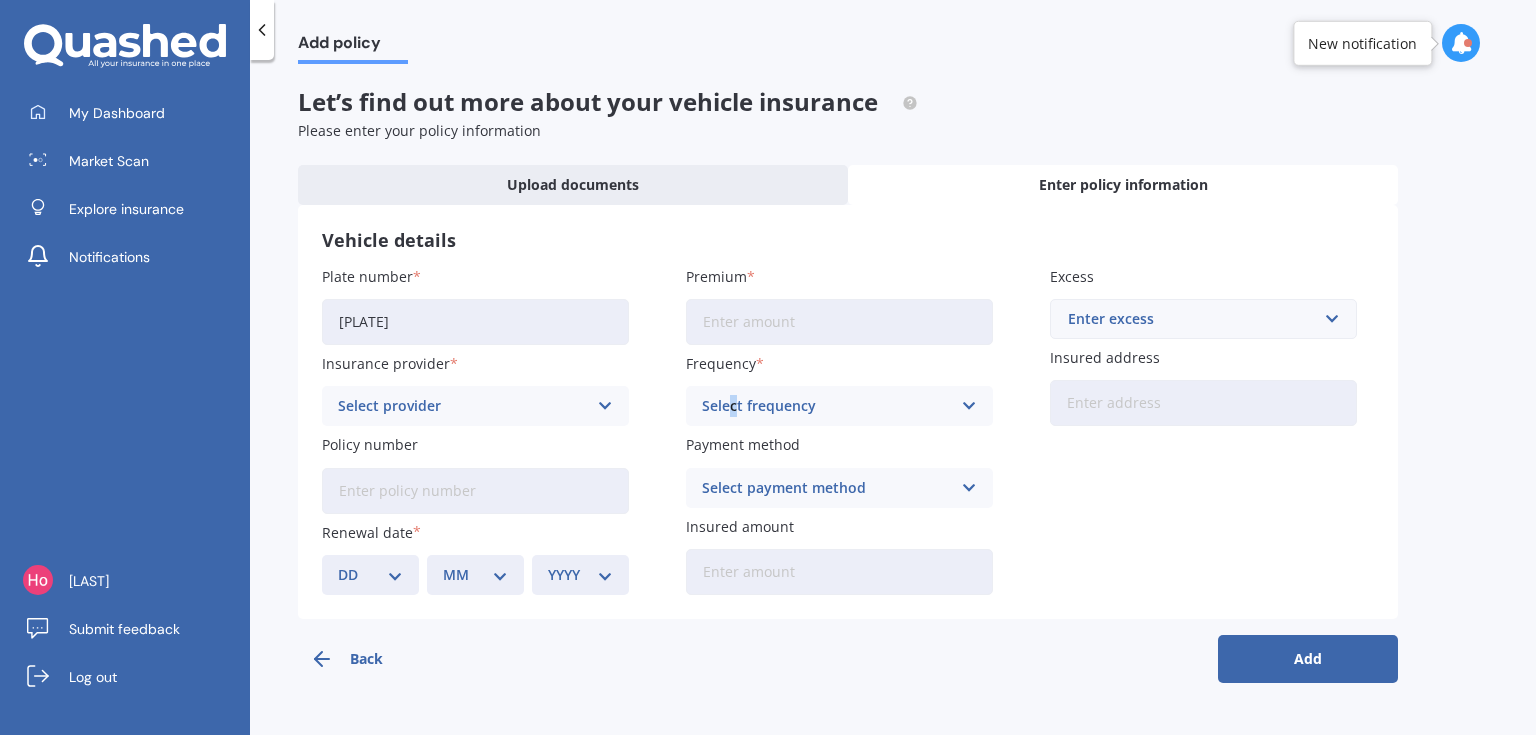 click on "Select frequency" at bounding box center [462, 406] 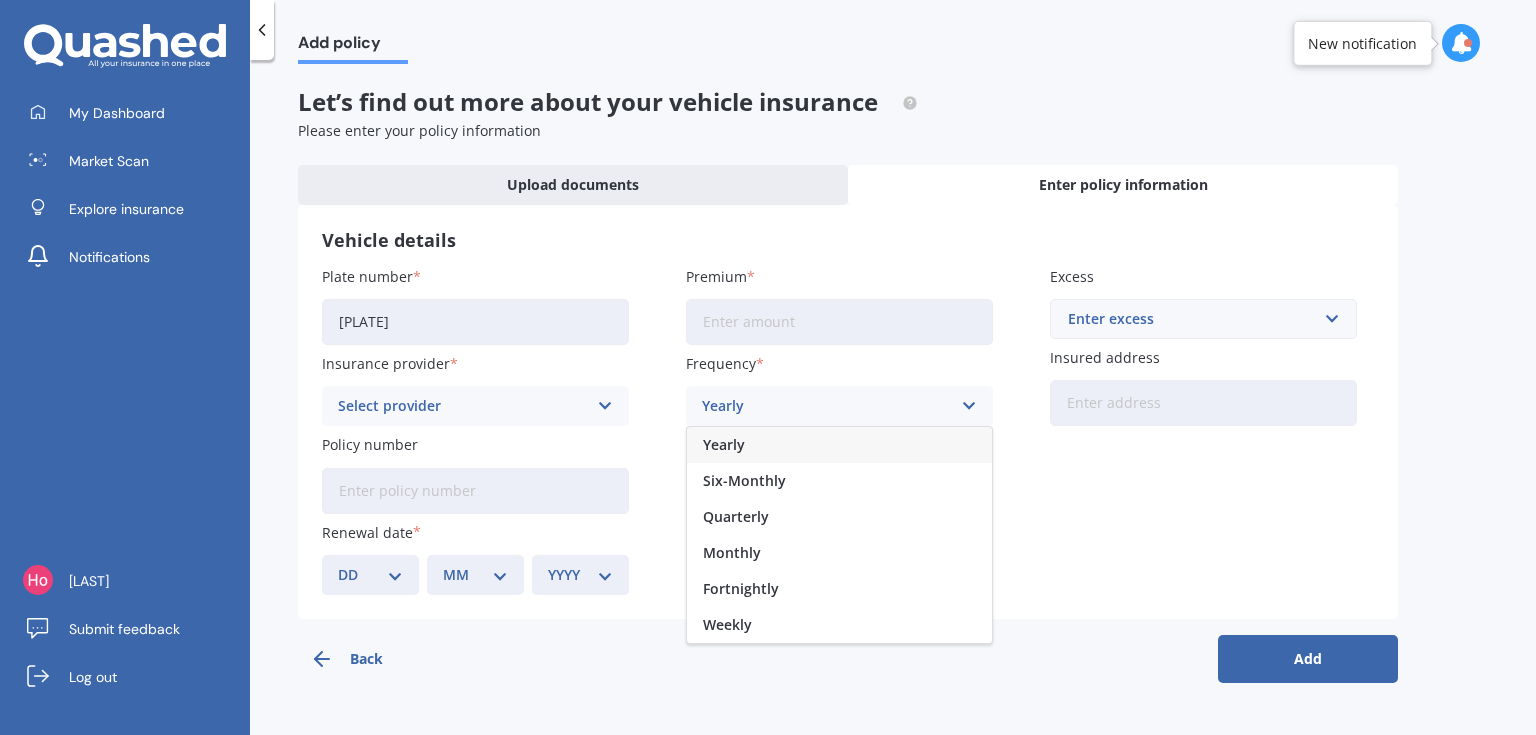 click on "Yearly" at bounding box center (826, 406) 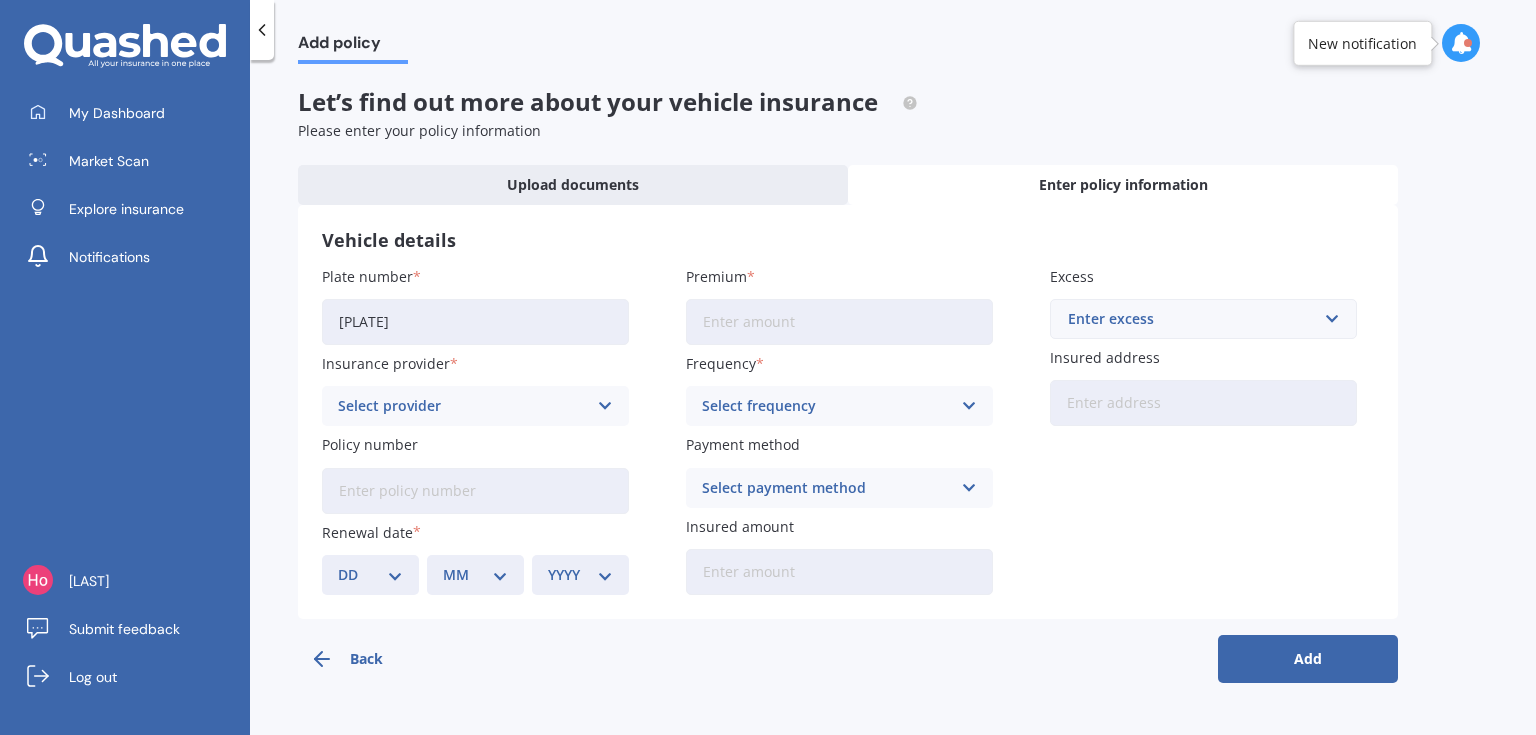 click on "Select frequency" at bounding box center (462, 406) 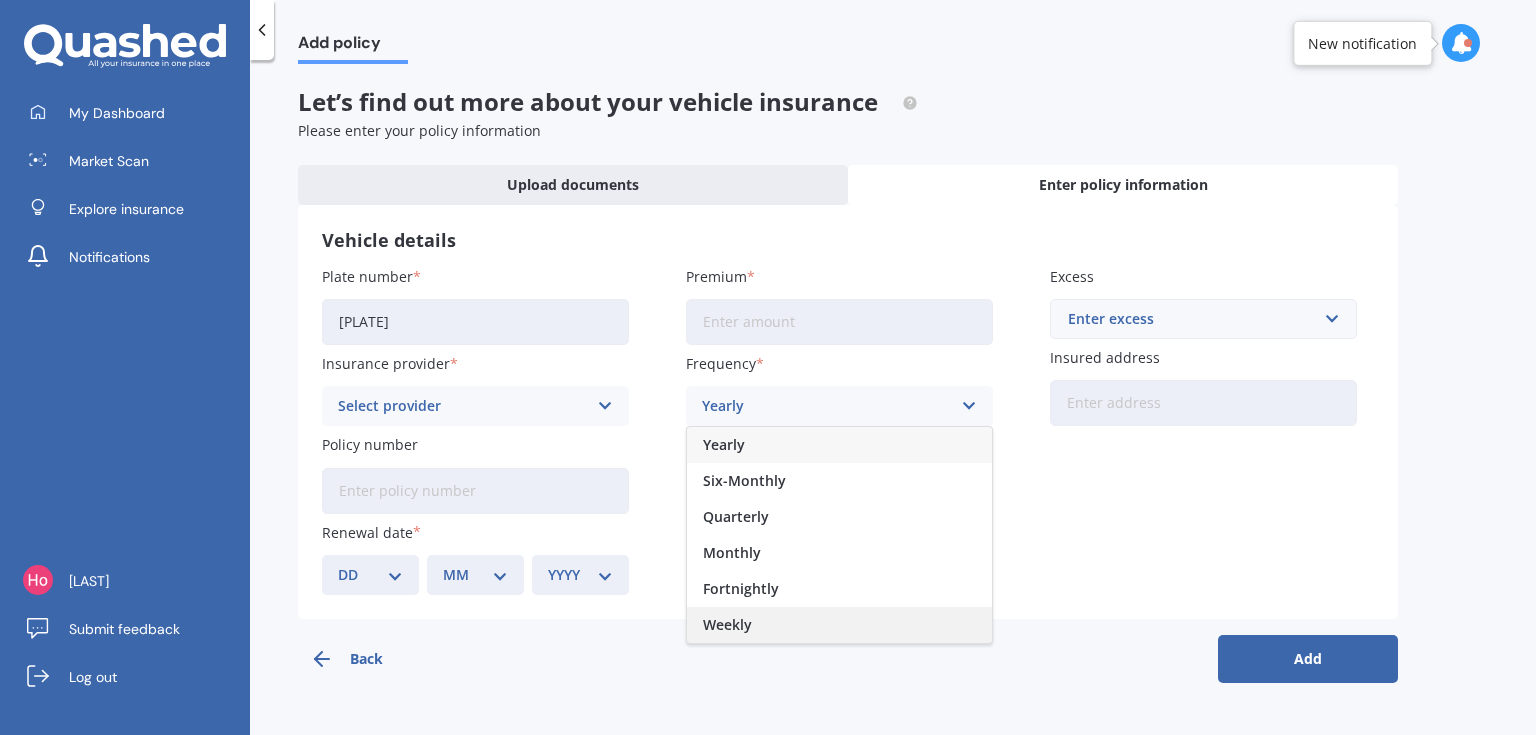 click on "Weekly" at bounding box center (724, 445) 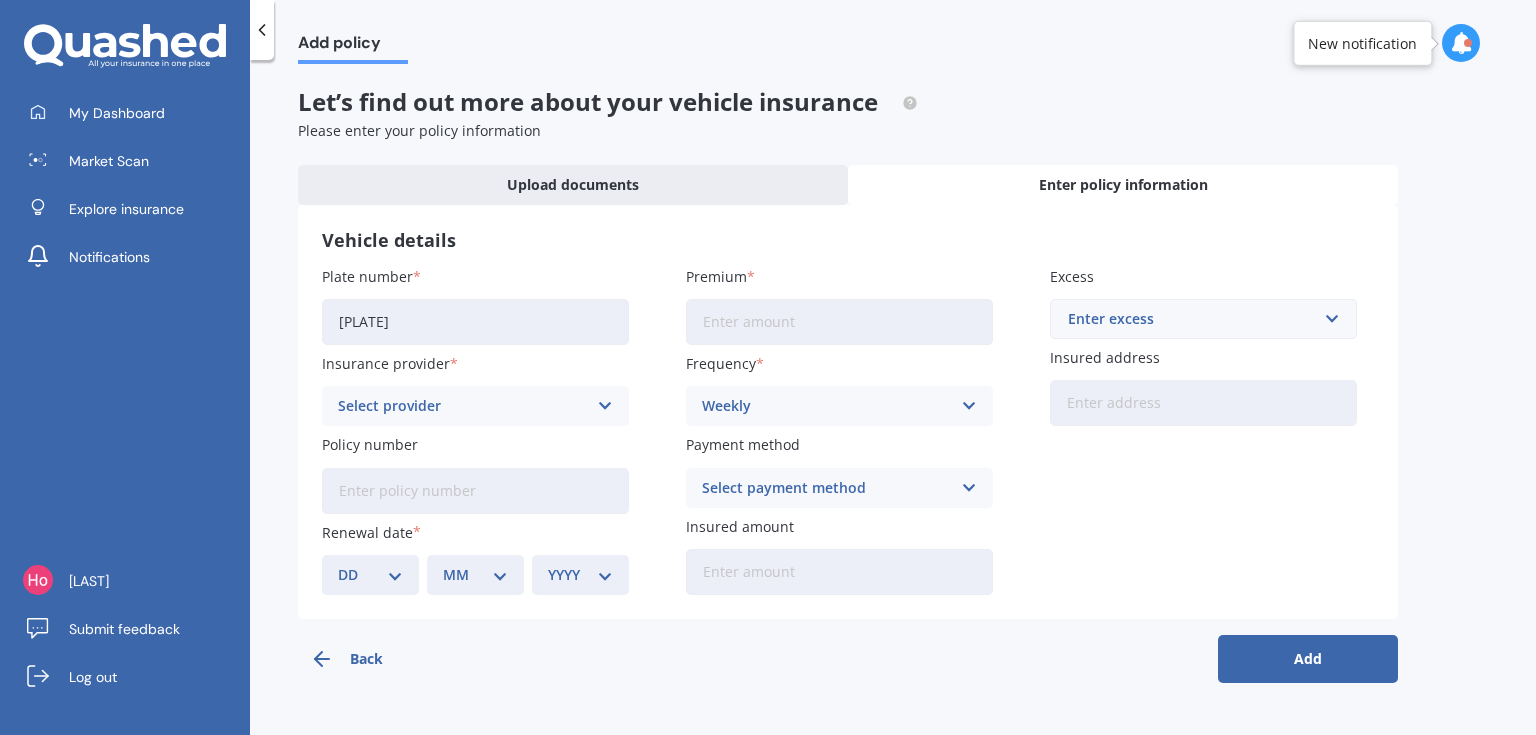 click on "Enter excess" at bounding box center (1191, 319) 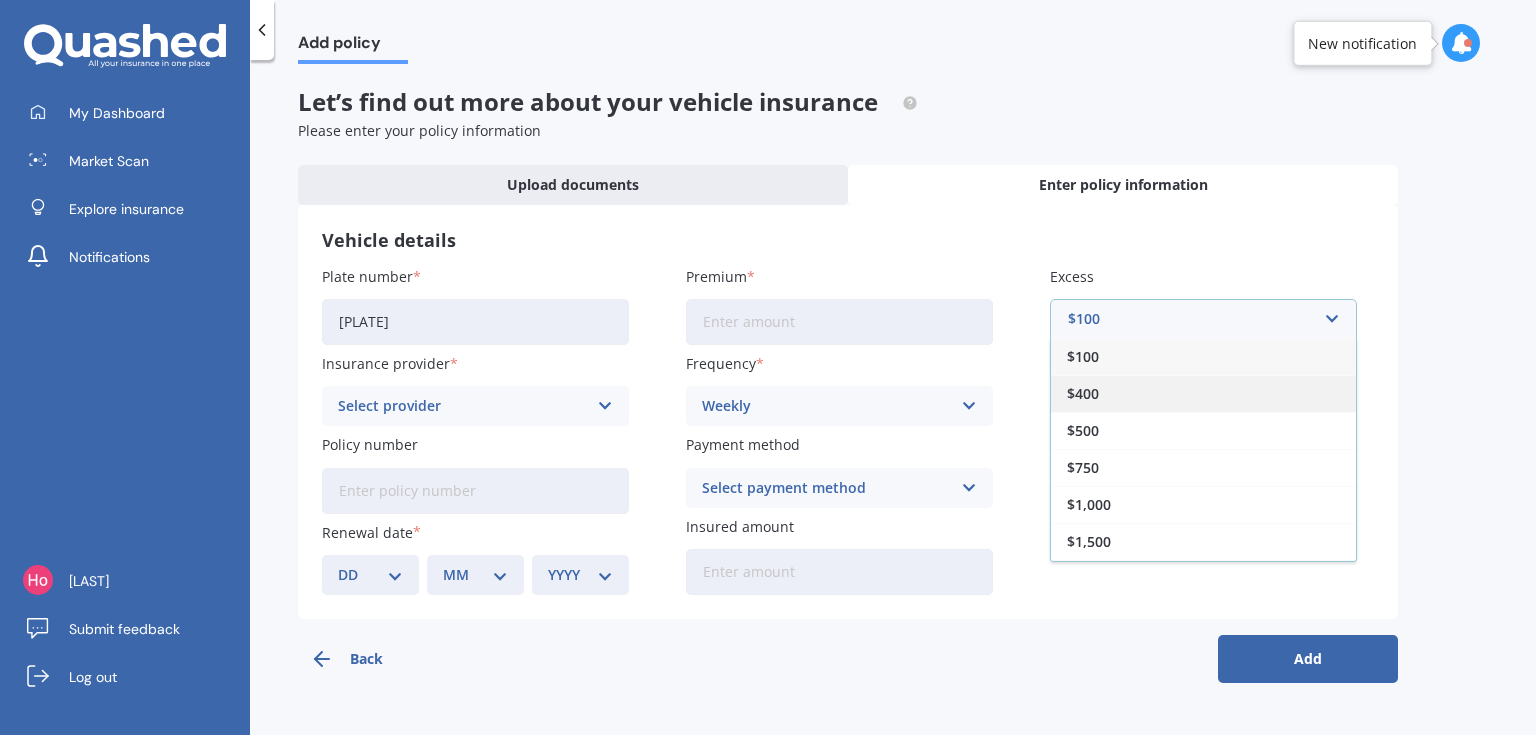 click on "$400" at bounding box center [1203, 393] 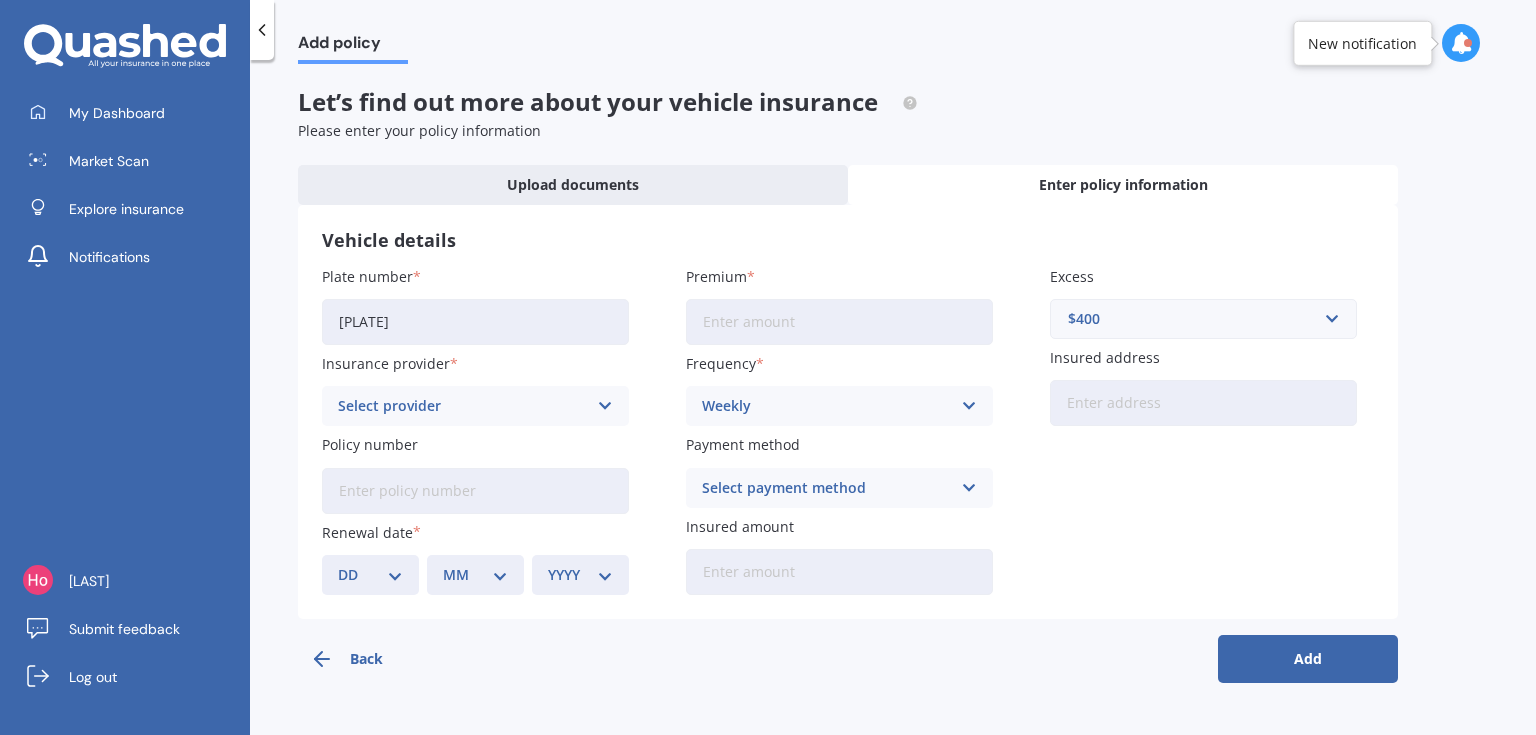 click on "DD 01 02 03 04 05 06 07 08 09 10 11 12 13 14 15 16 17 18 19 20 21 22 23 24 25 26 27 28 29 30 31" at bounding box center [370, 575] 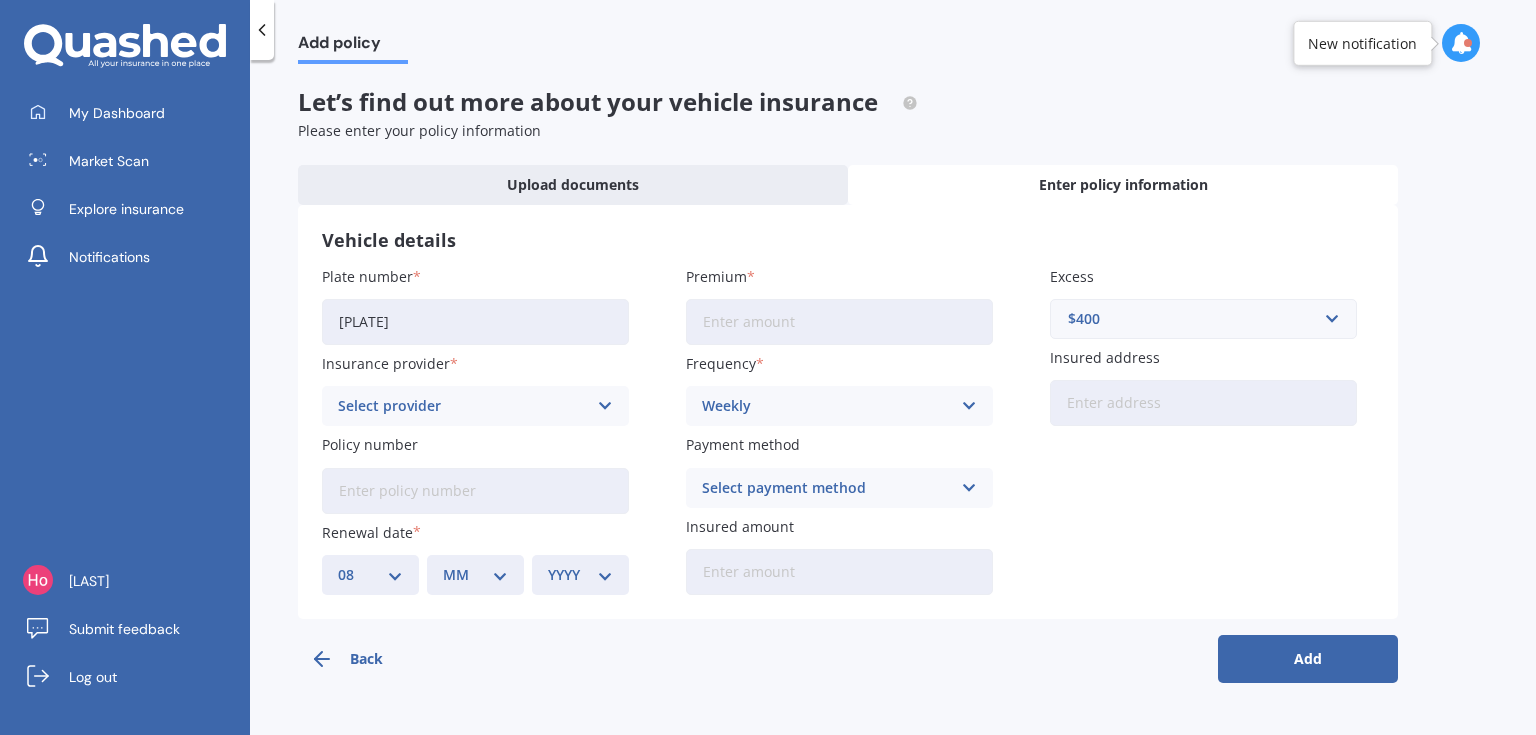 click on "DD 01 02 03 04 05 06 07 08 09 10 11 12 13 14 15 16 17 18 19 20 21 22 23 24 25 26 27 28 29 30 31" at bounding box center [370, 575] 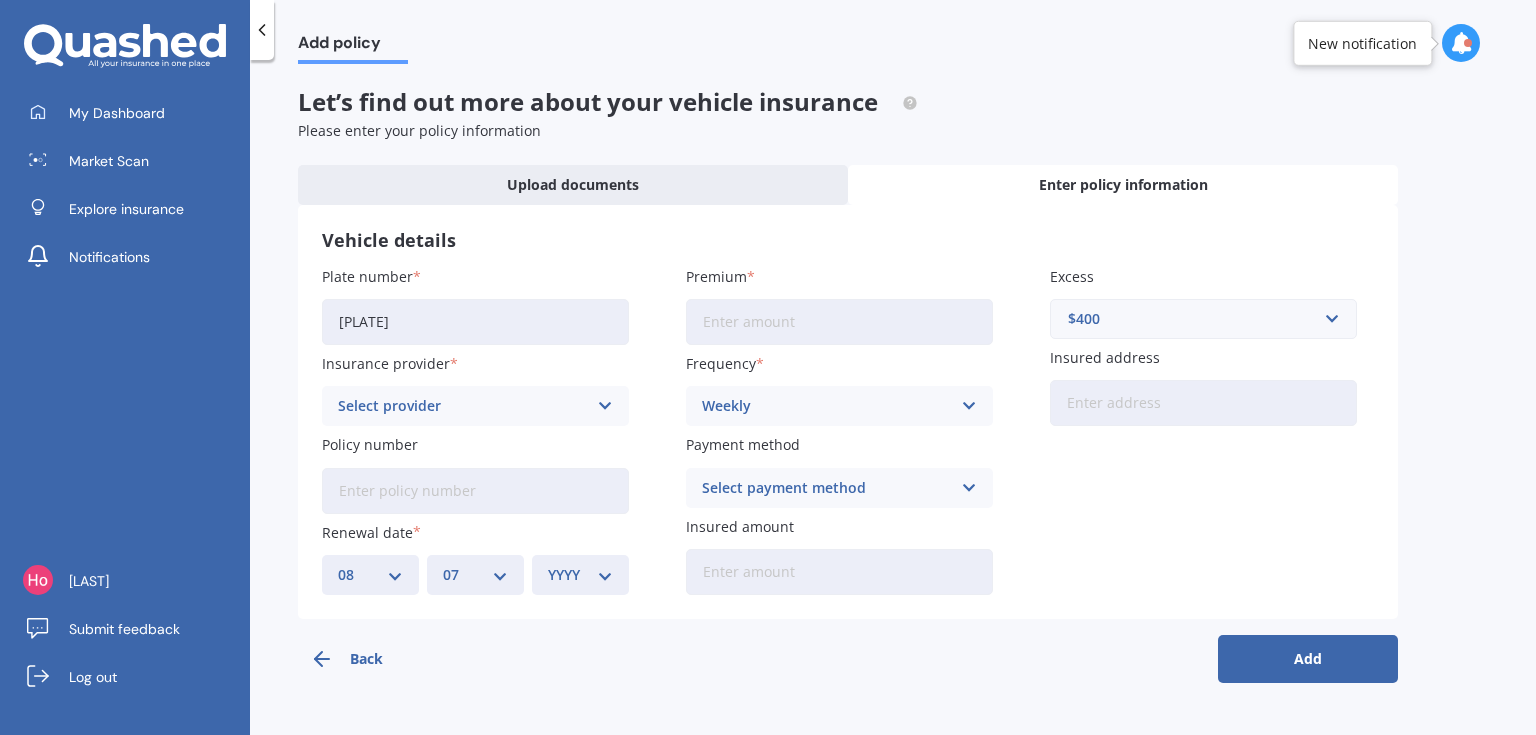 click on "MM 01 02 03 04 05 06 07 08 09 10 11 12" at bounding box center [475, 575] 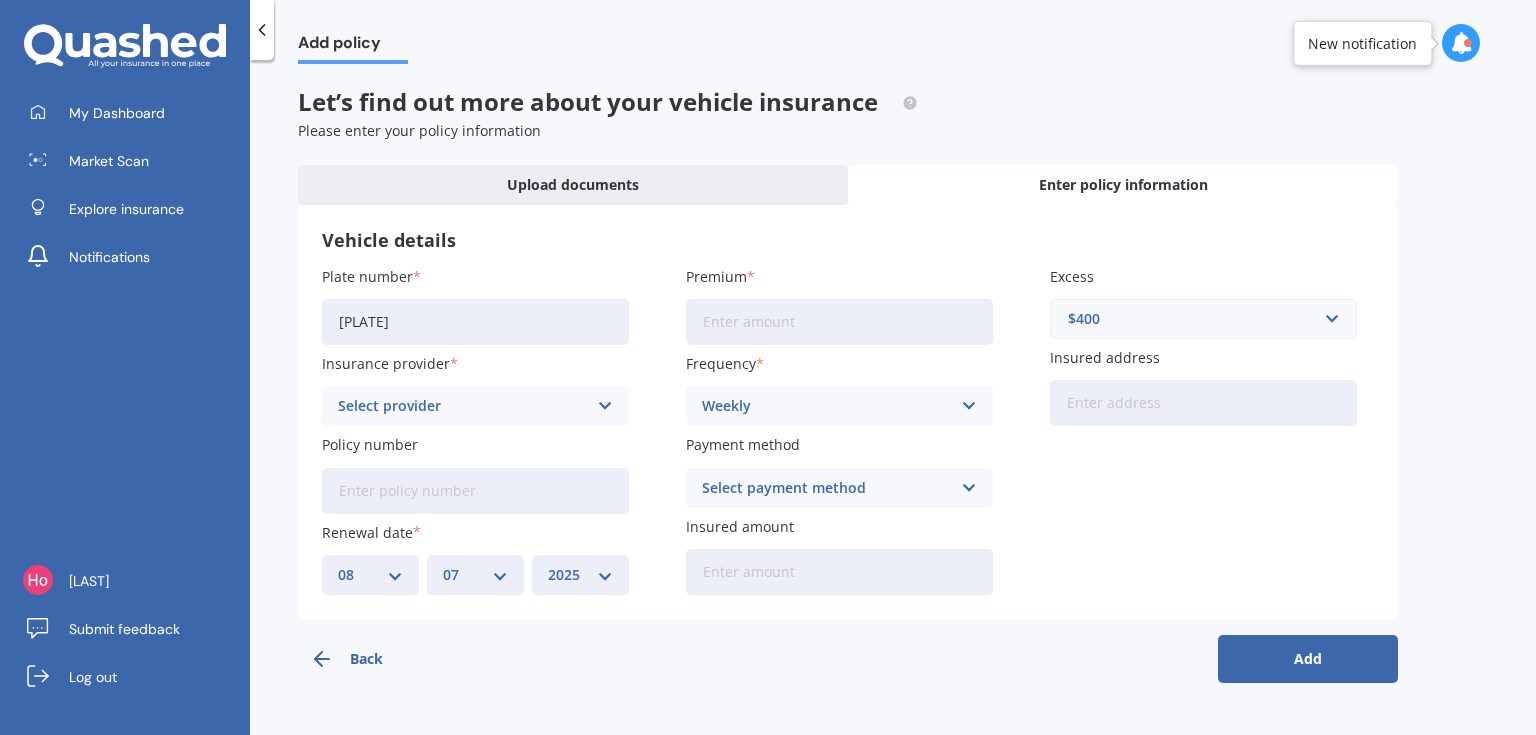 click on "YYYY 2027 2026 2025 2024 2023 2022 2021 2020 2019 2018 2017 2016 2015 2014 2013 2012 2011 2010 2009 2008 2007 2006 2005 2004 2003 2002 2001 2000 1999 1998 1997 1996 1995 1994 1993 1992 1991 1990 1989 1988 1987 1986 1985 1984 1983 1982 1981 1980 1979 1978 1977 1976 1975 1974 1973 1972 1971 1970 1969 1968 1967 1966 1965 1964 1963 1962 1961 1960 1959 1958 1957 1956 1955 1954 1953 1952 1951 1950 1949 1948 1947 1946 1945 1944 1943 1942 1941 1940 1939 1938 1937 1936 1935 1934 1933 1932 1931 1930 1929 1928" at bounding box center (580, 575) 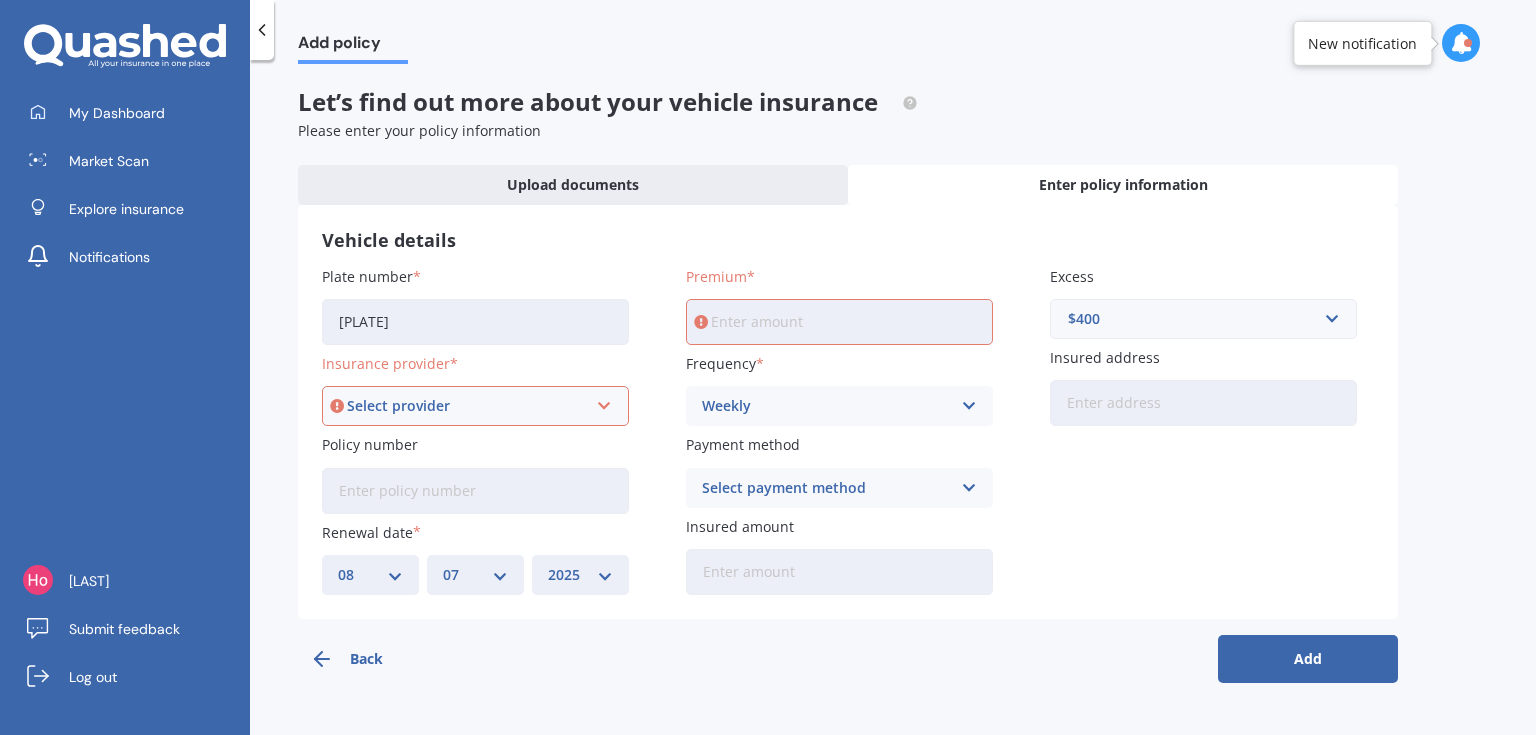 click on "Select provider AA AMI AMP ANZ ASB Aioi Nissay Dowa Ando Assurant Autosure BNZ Co-Operative Bank Cove FMG Initio Kiwibank Lantern Lumley MAS NAC NZI Other Provident SBS Star Insure State Swann TSB Tower Trade Me Insurance Vero Westpac YOUI" at bounding box center [475, 406] 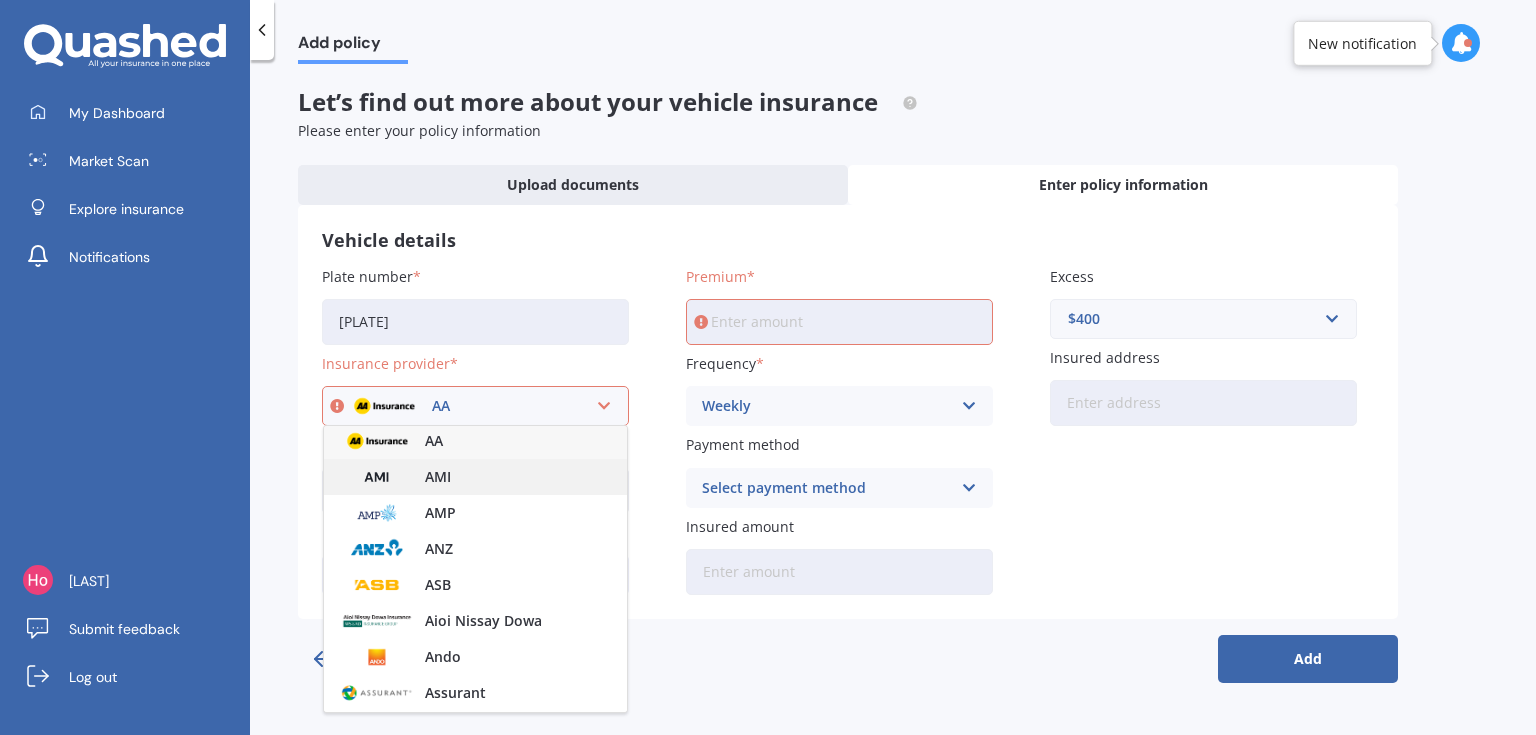 scroll, scrollTop: 0, scrollLeft: 0, axis: both 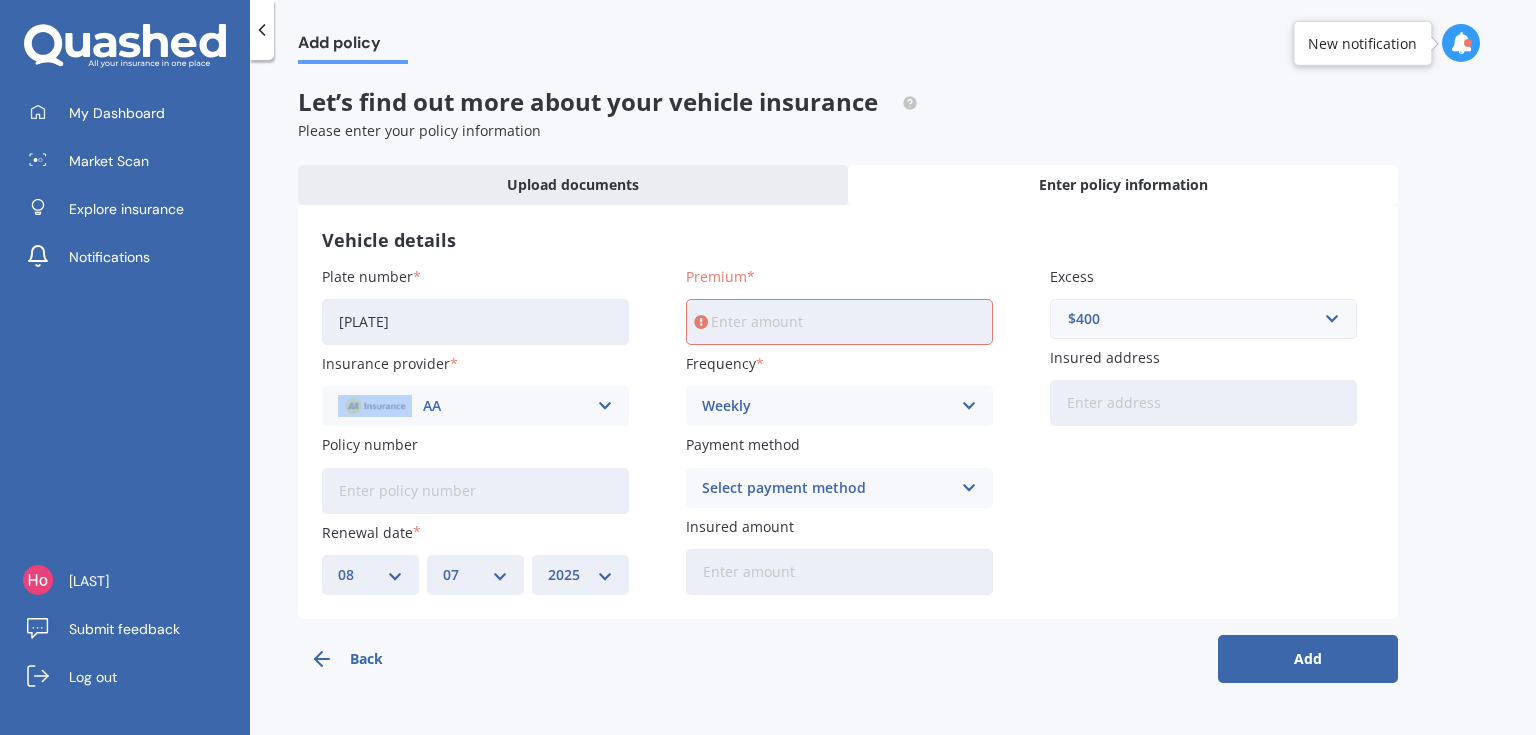 click on "Insurance provider [INSURANCE_PROVIDER]" at bounding box center (475, 389) 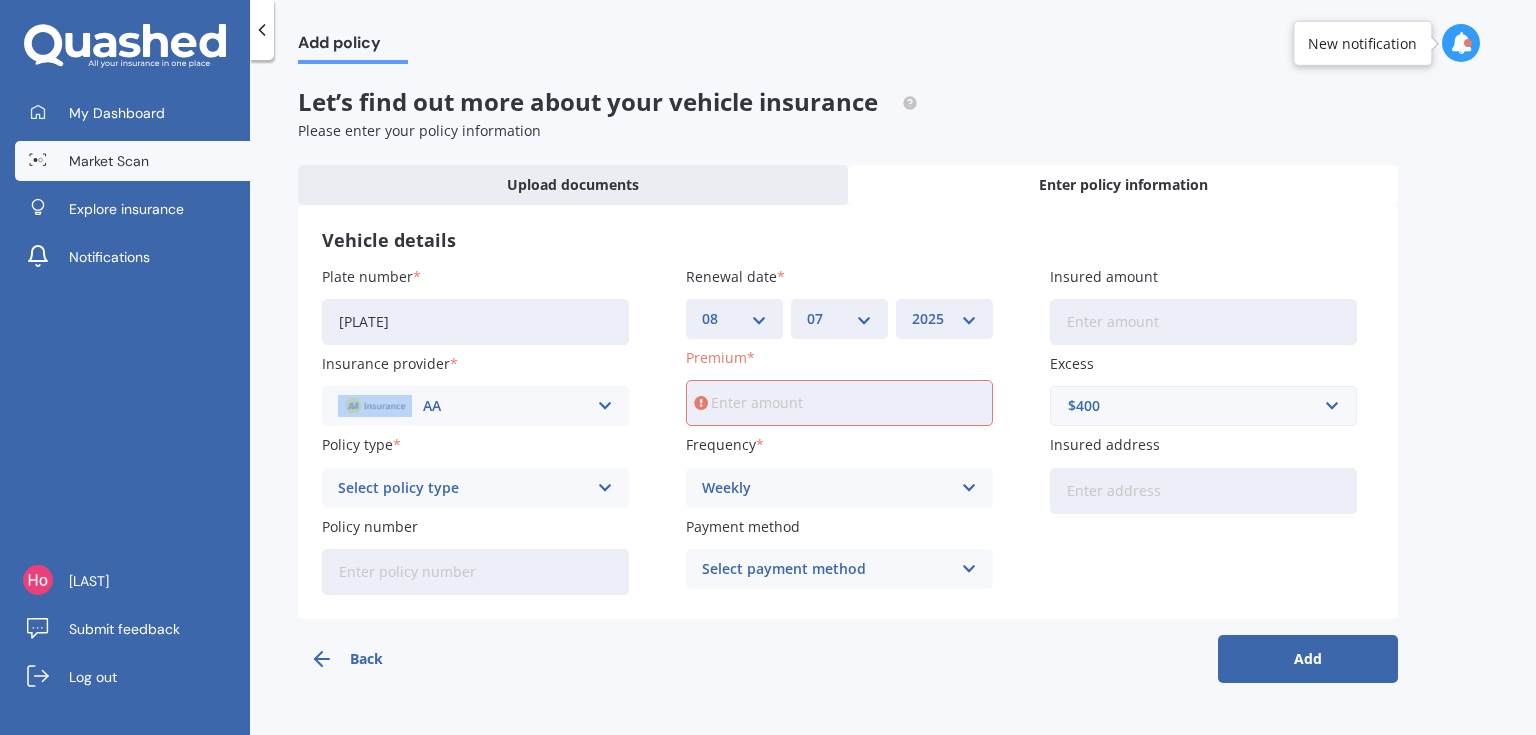click on "Market Scan" at bounding box center [132, 161] 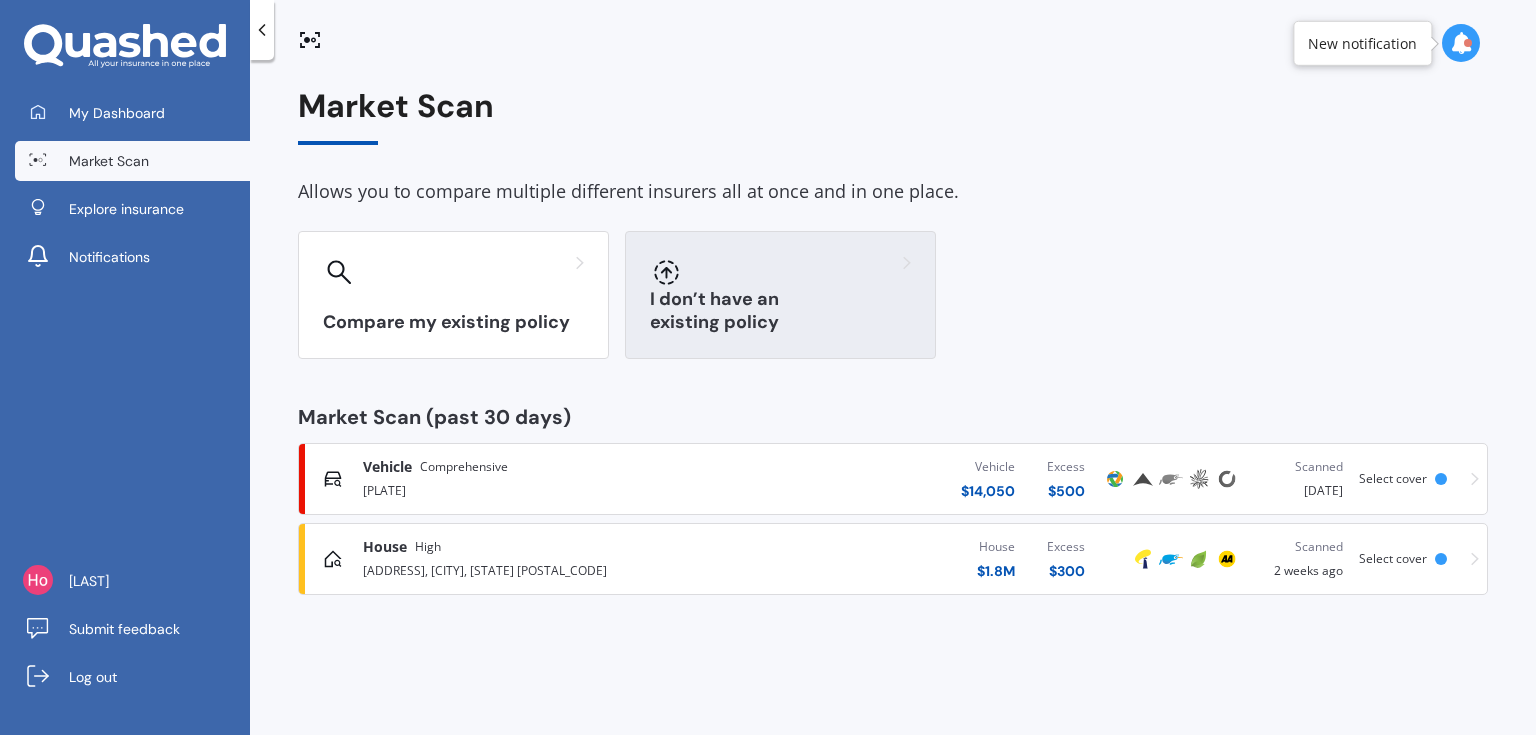 click on "I don’t have an existing policy" at bounding box center [453, 322] 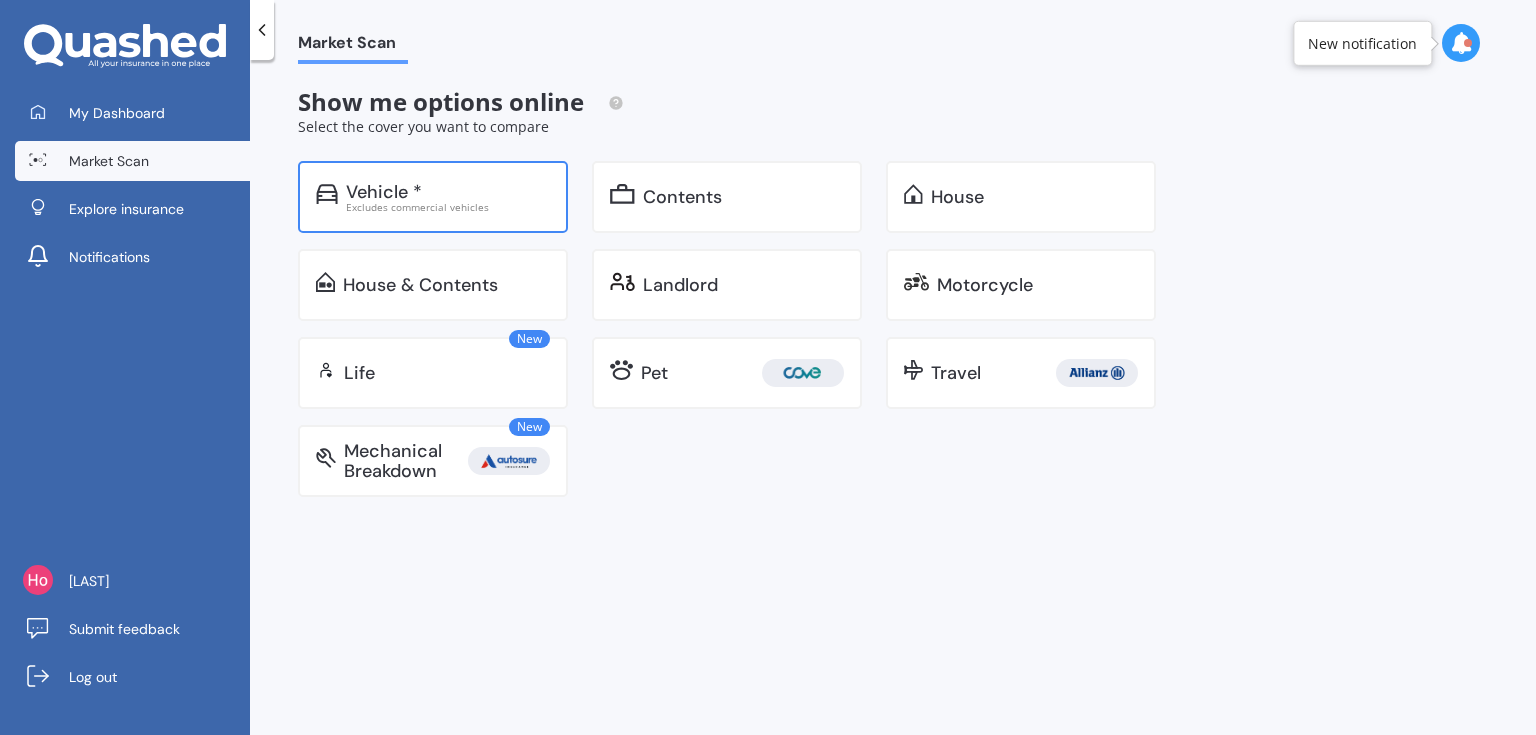 click on "Vehicle * Excludes commercial vehicles" at bounding box center [433, 197] 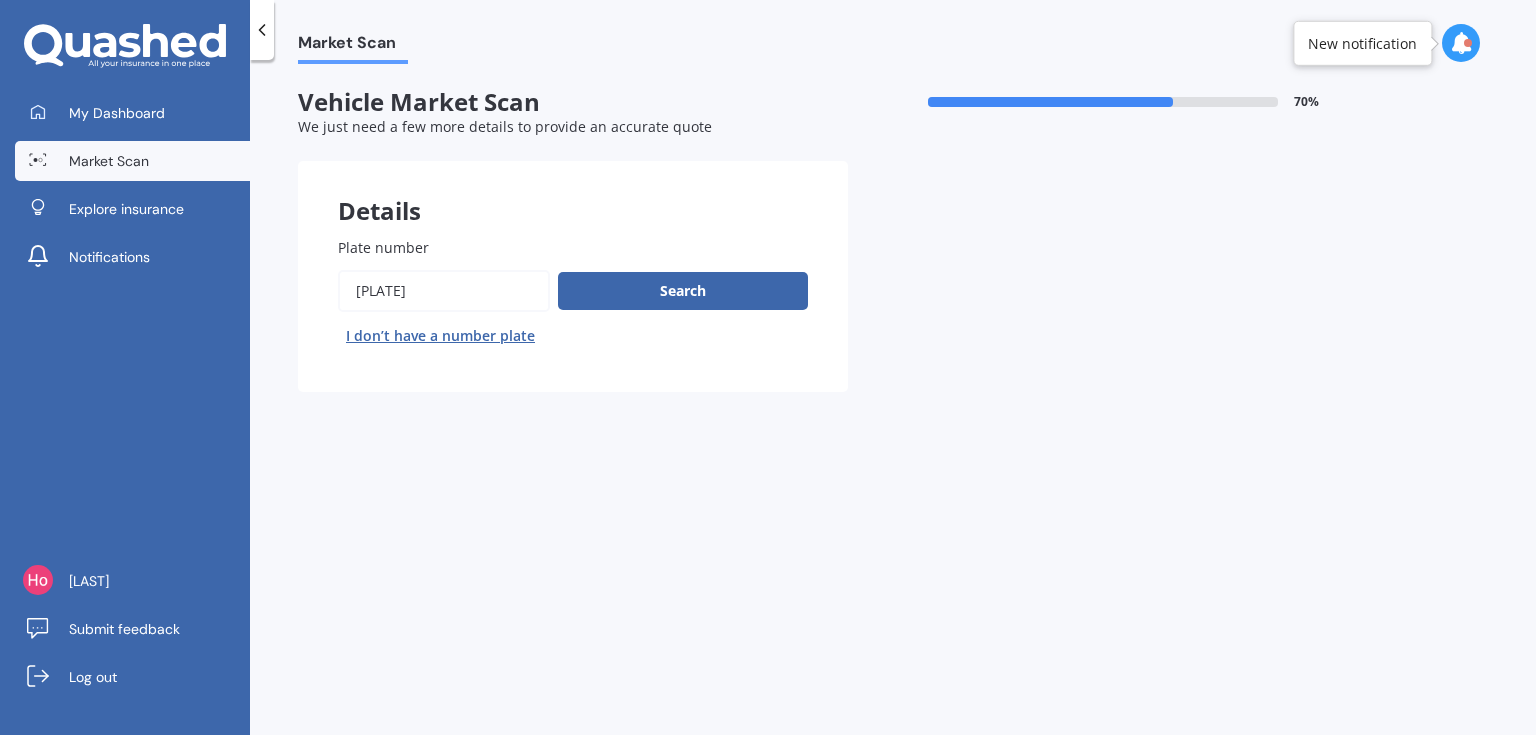 click on "Plate number" at bounding box center (444, 291) 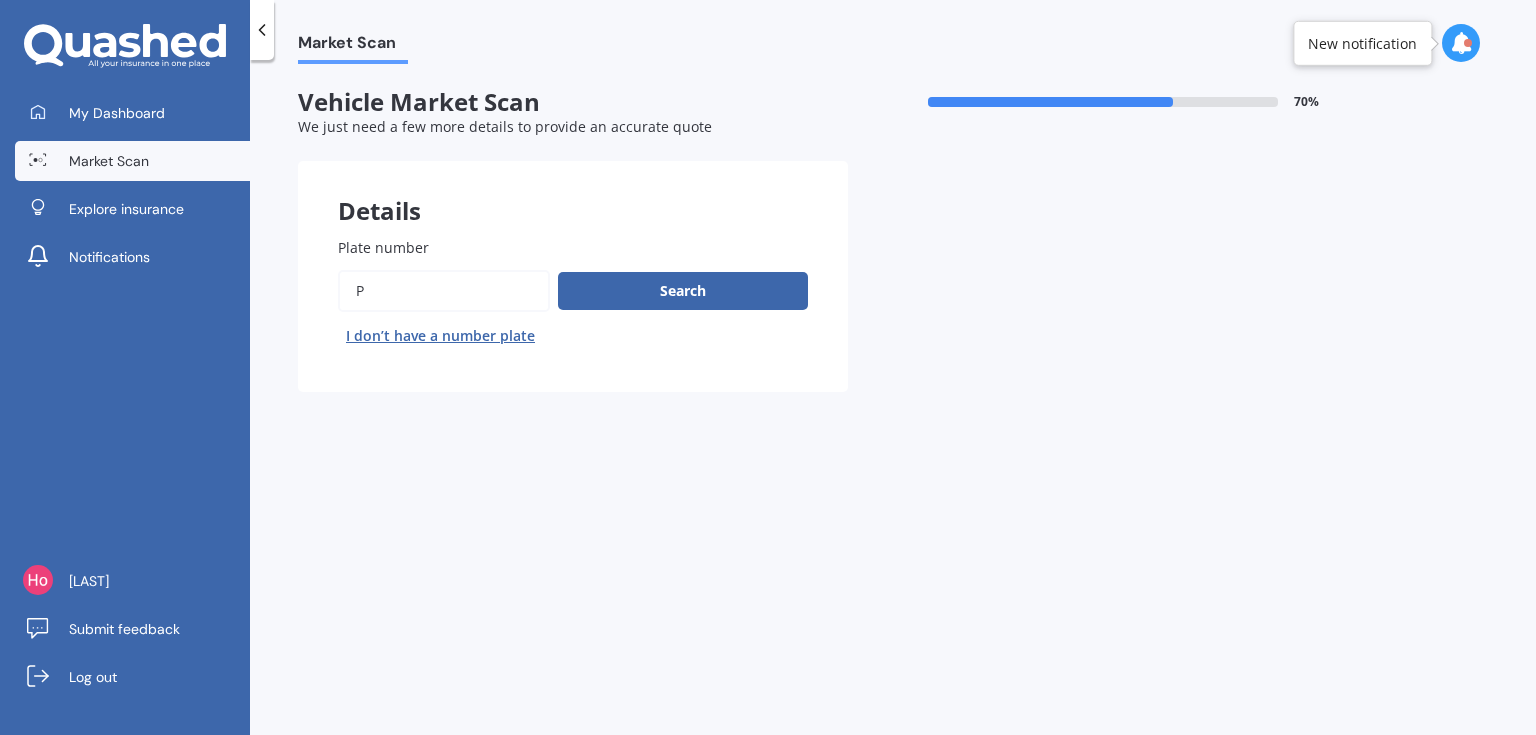 type on "[PLATE]" 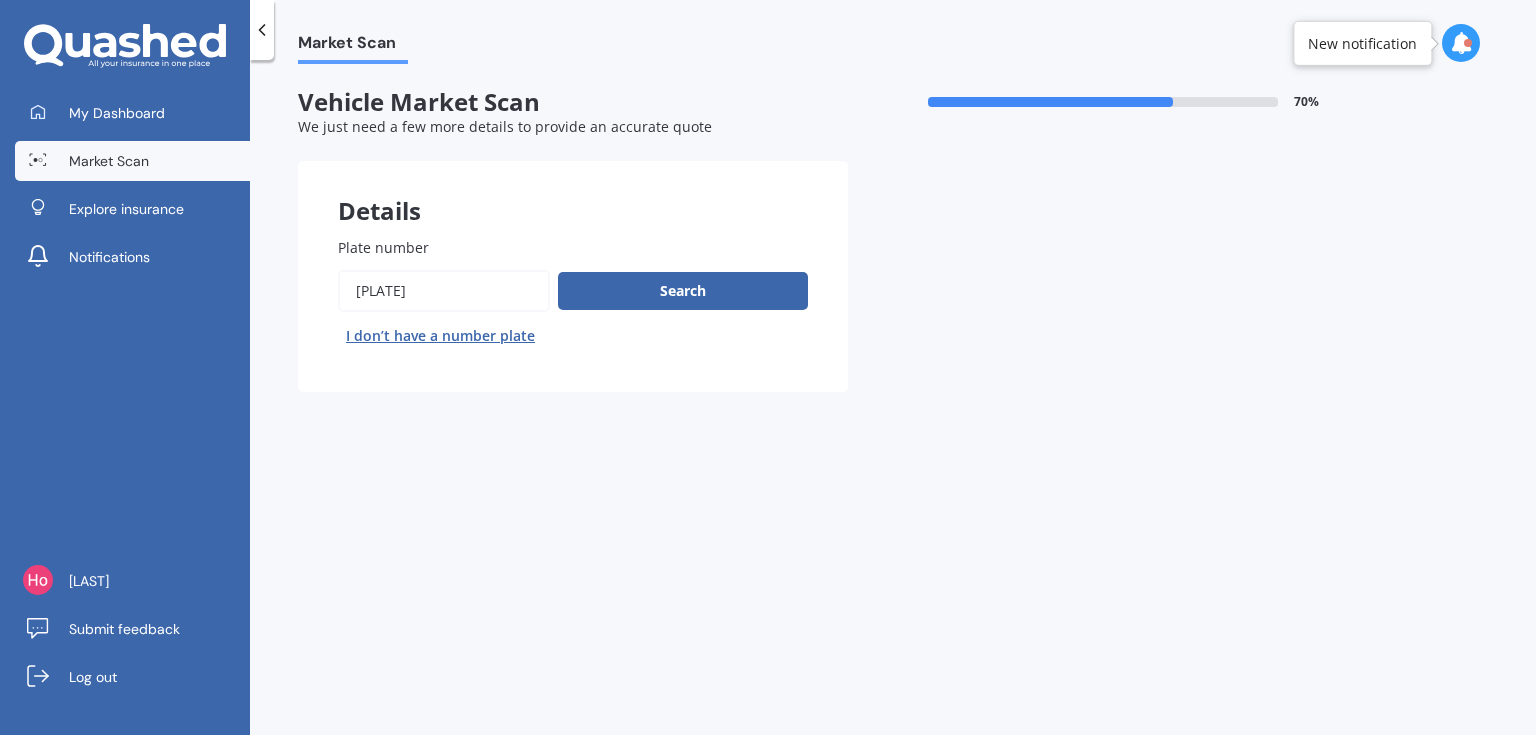 click on "Search I don’t have a number plate" at bounding box center [573, 311] 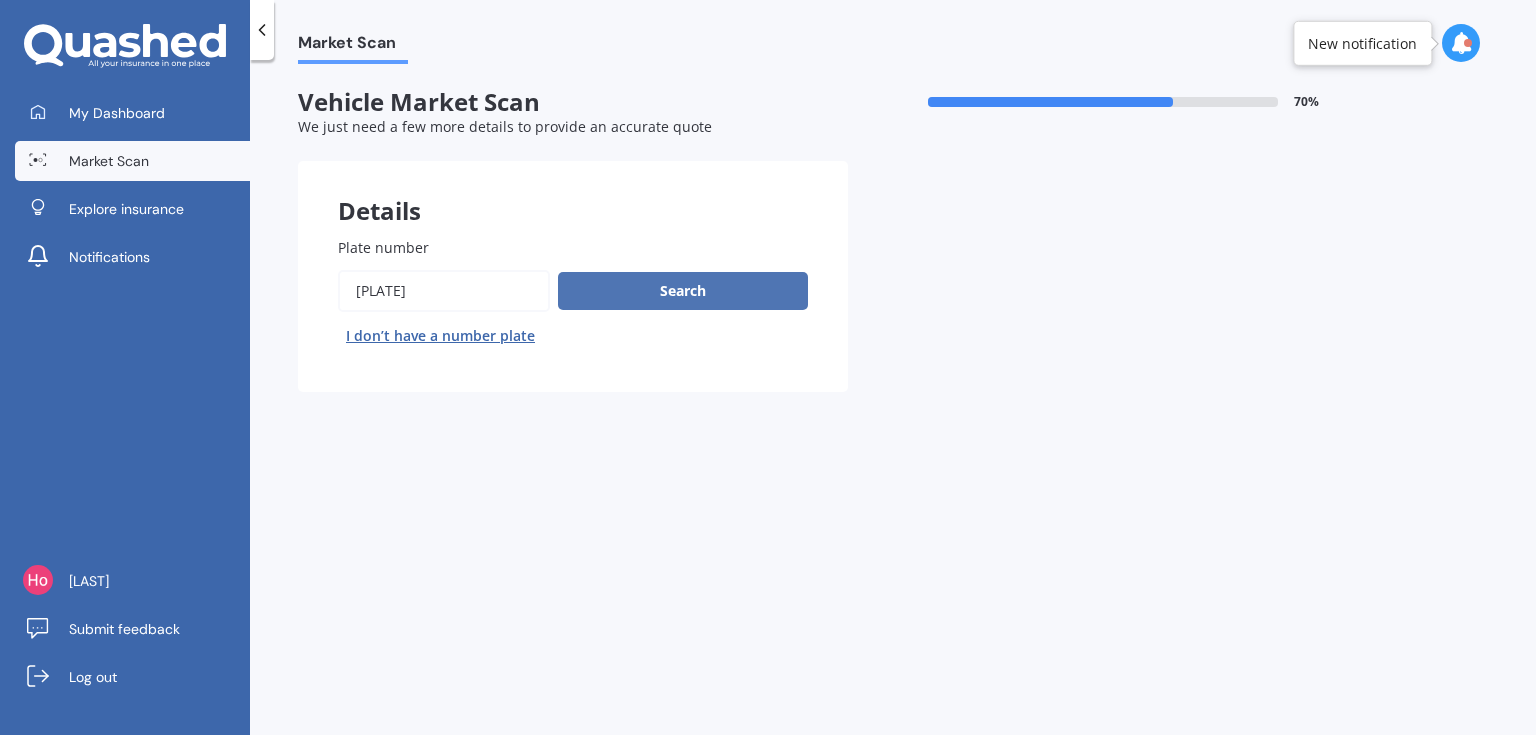 click on "Search" at bounding box center (683, 291) 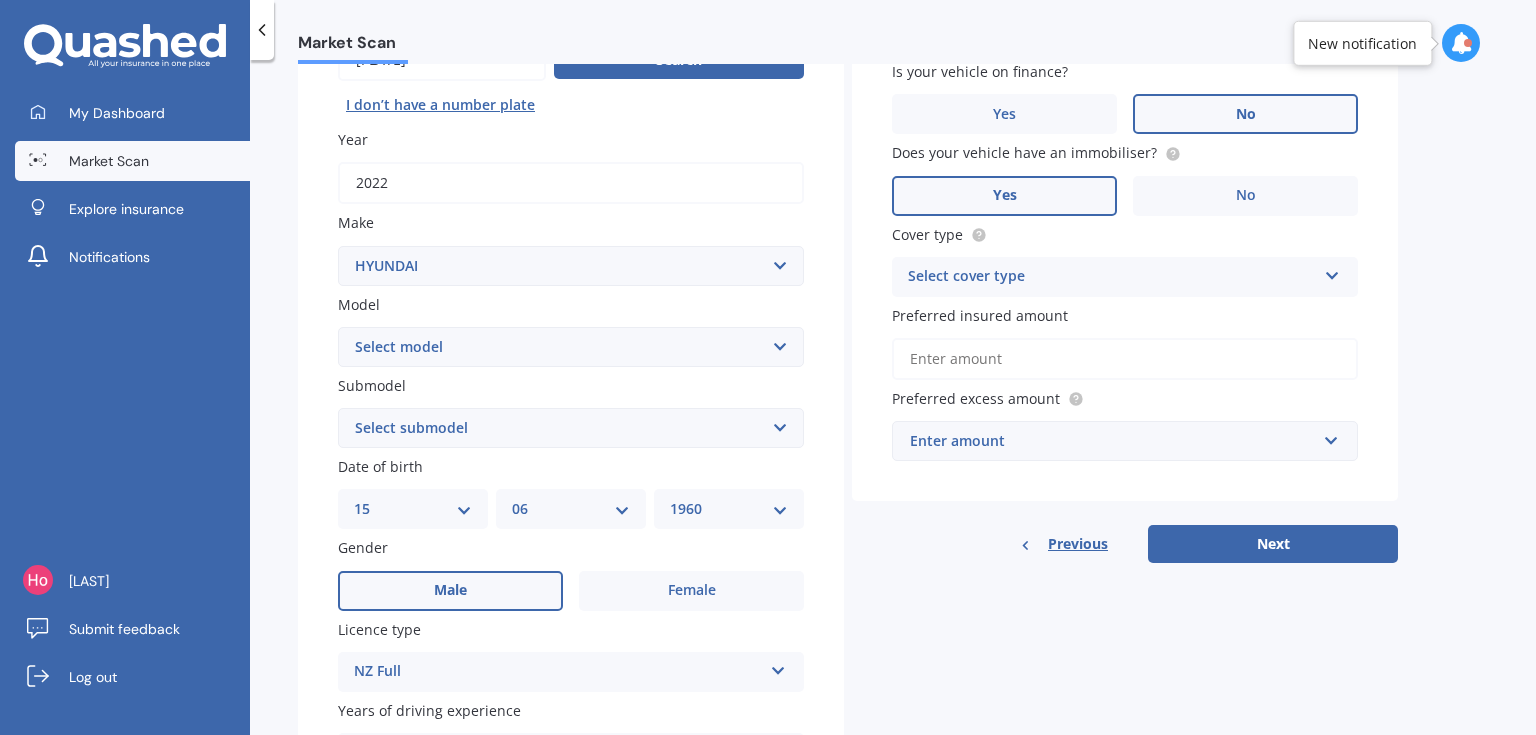 scroll, scrollTop: 240, scrollLeft: 0, axis: vertical 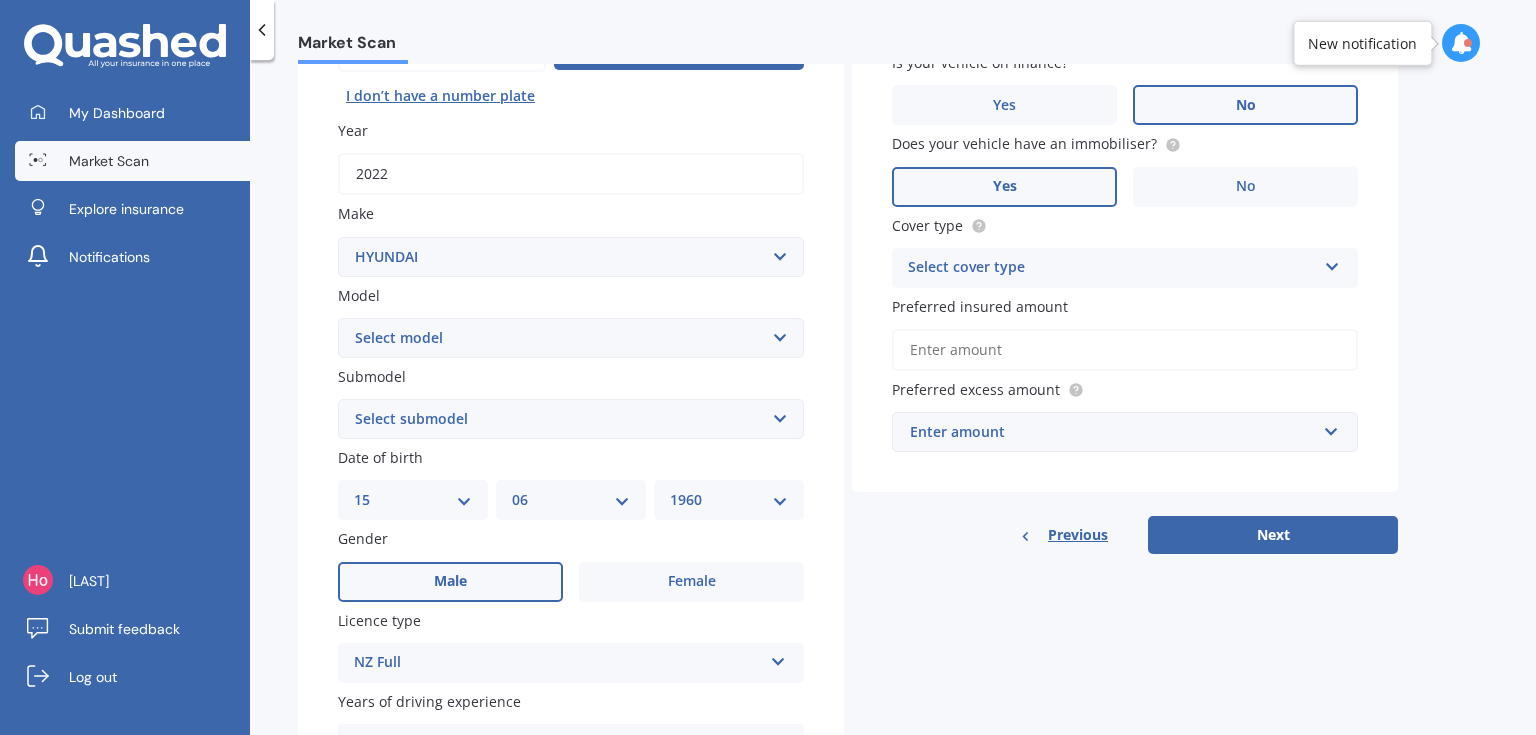 click on "Select submodel 1.6 Hybrid 1.6 Hybrid Elite Electric" at bounding box center [571, 419] 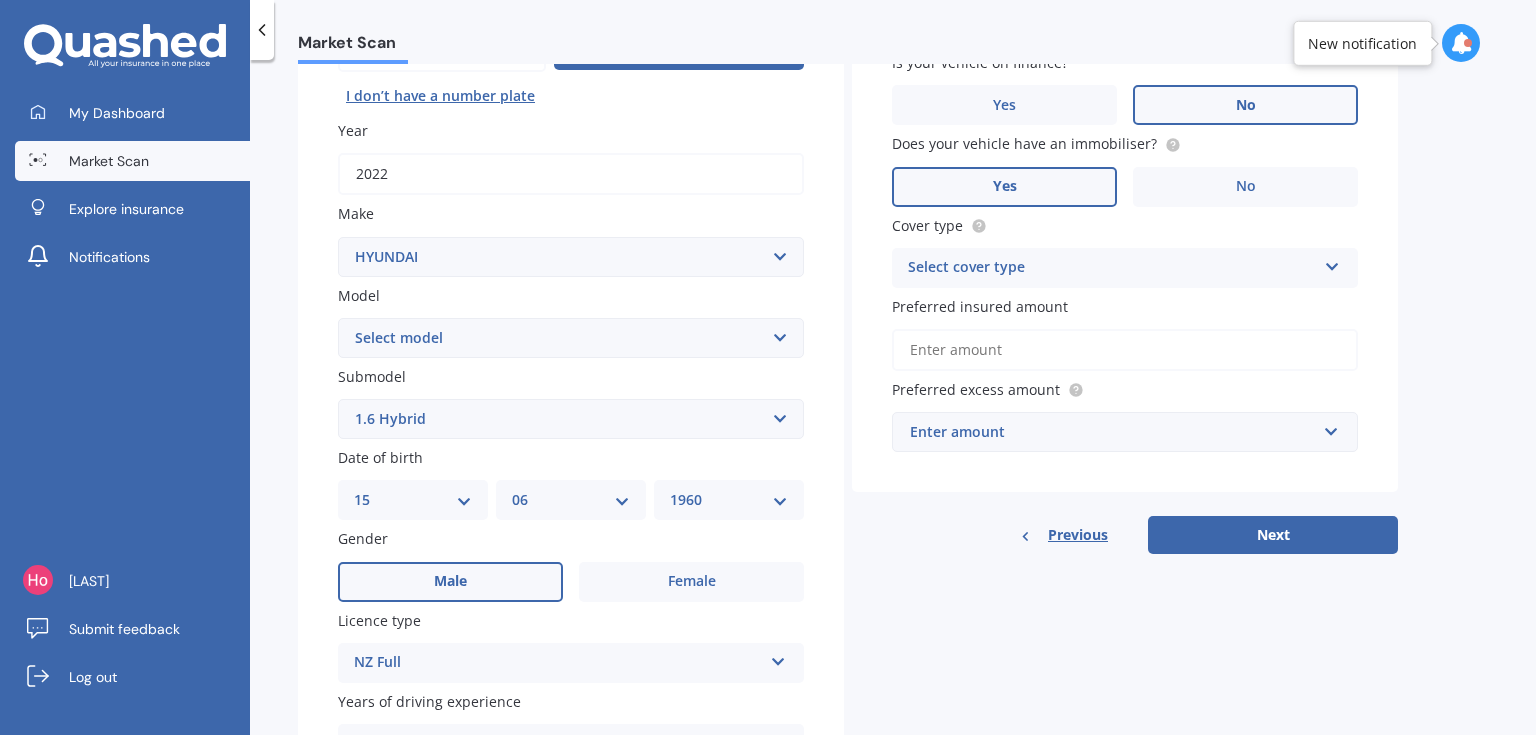 click on "Select submodel 1.6 Hybrid 1.6 Hybrid Elite Electric" at bounding box center [571, 419] 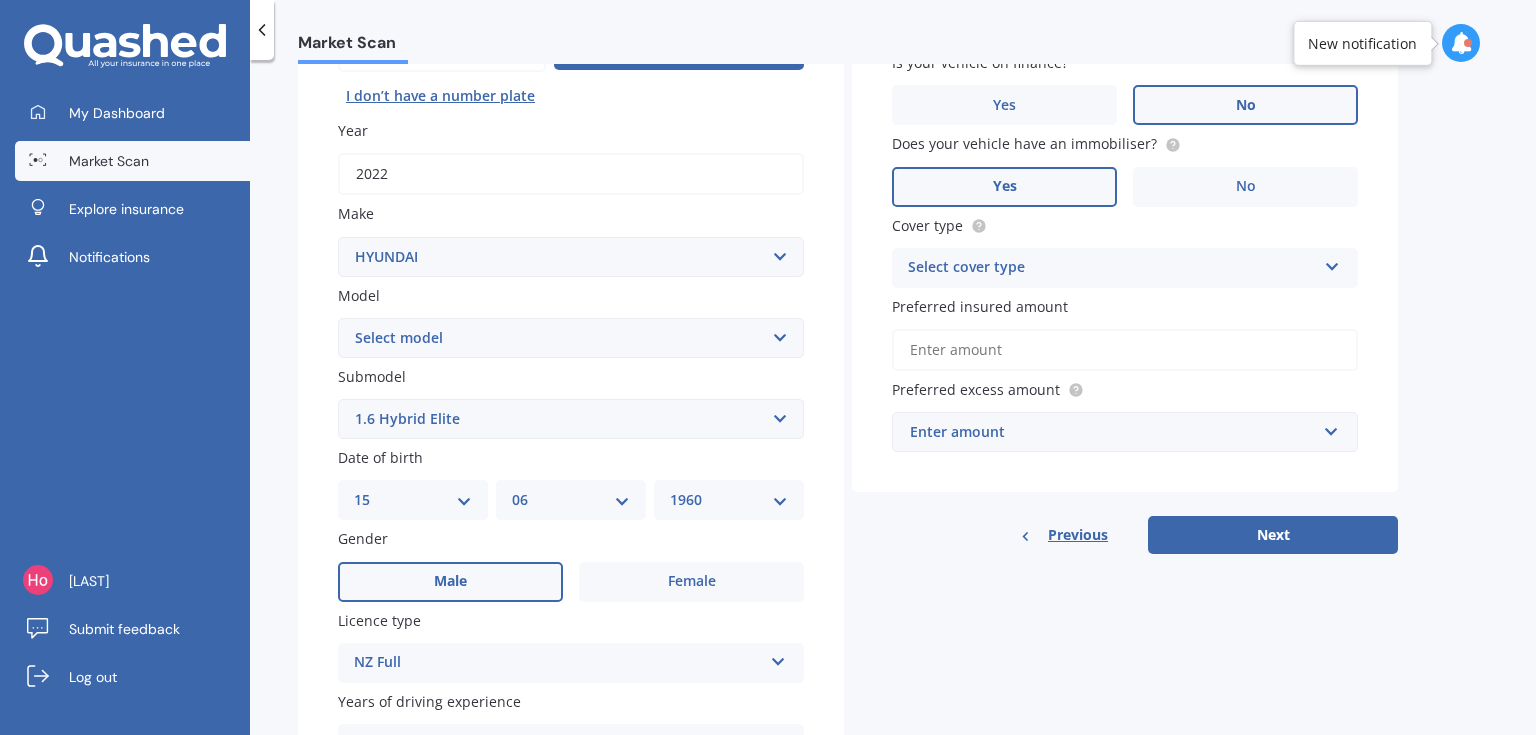 click on "Select submodel 1.6 Hybrid 1.6 Hybrid Elite Electric" at bounding box center [571, 419] 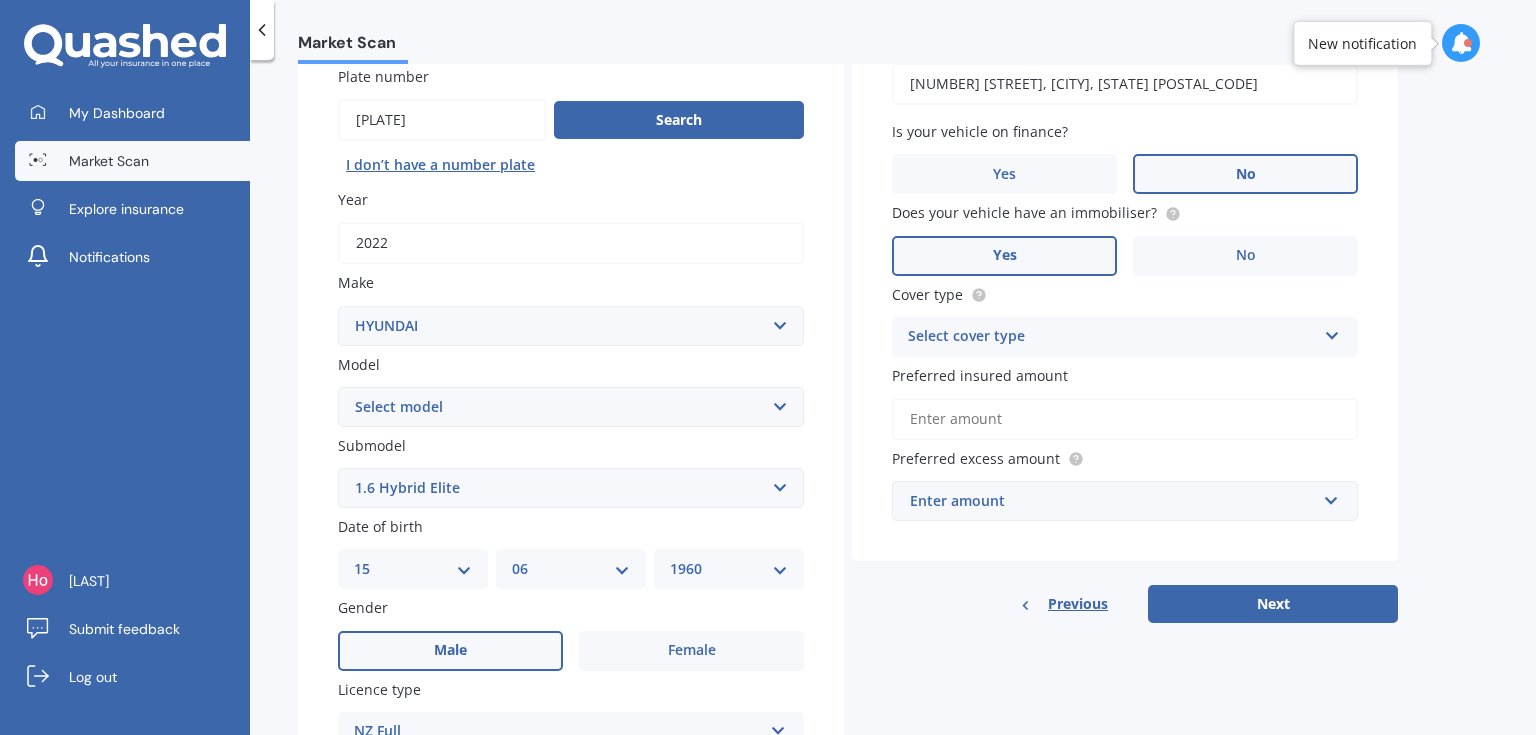 scroll, scrollTop: 160, scrollLeft: 0, axis: vertical 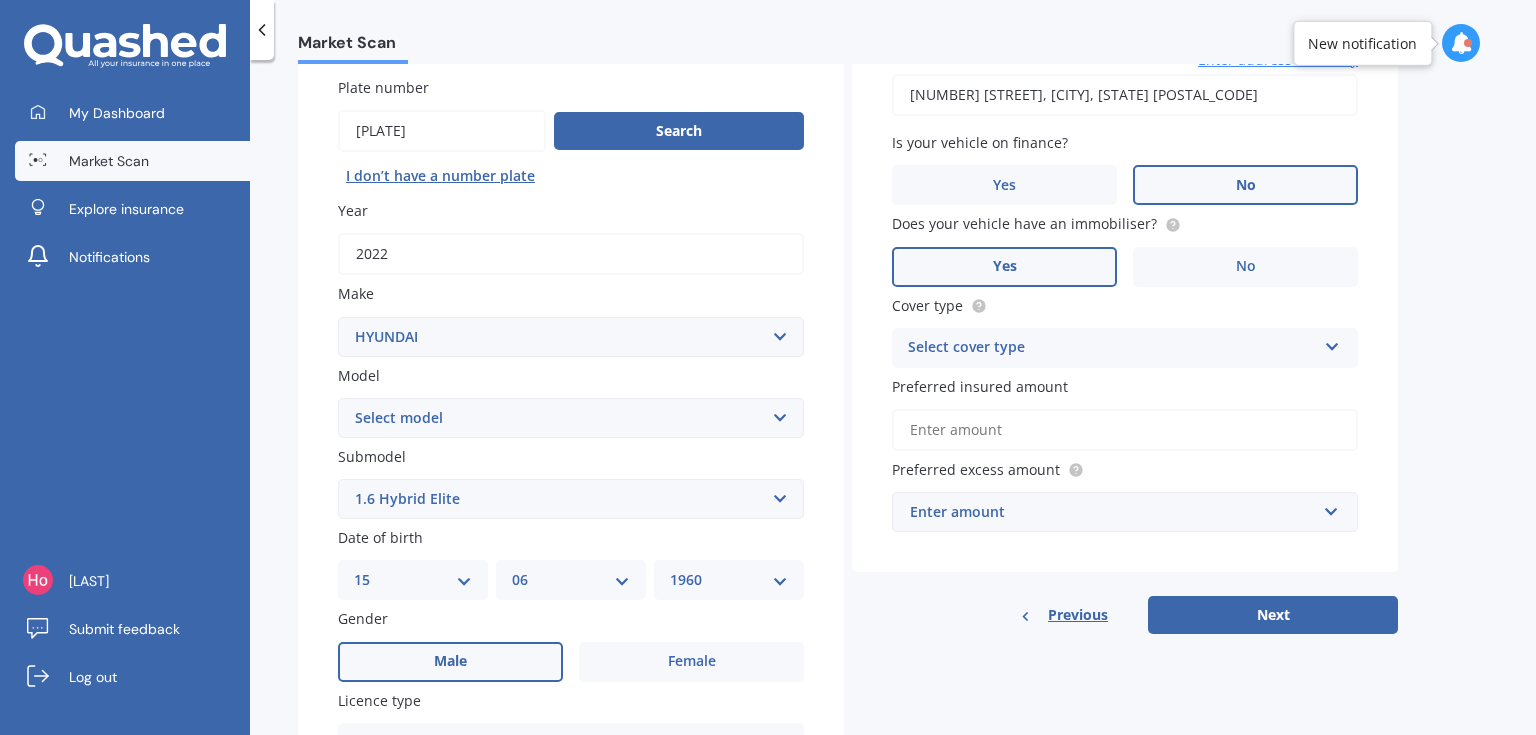 click on "Select cover type" at bounding box center [1112, 348] 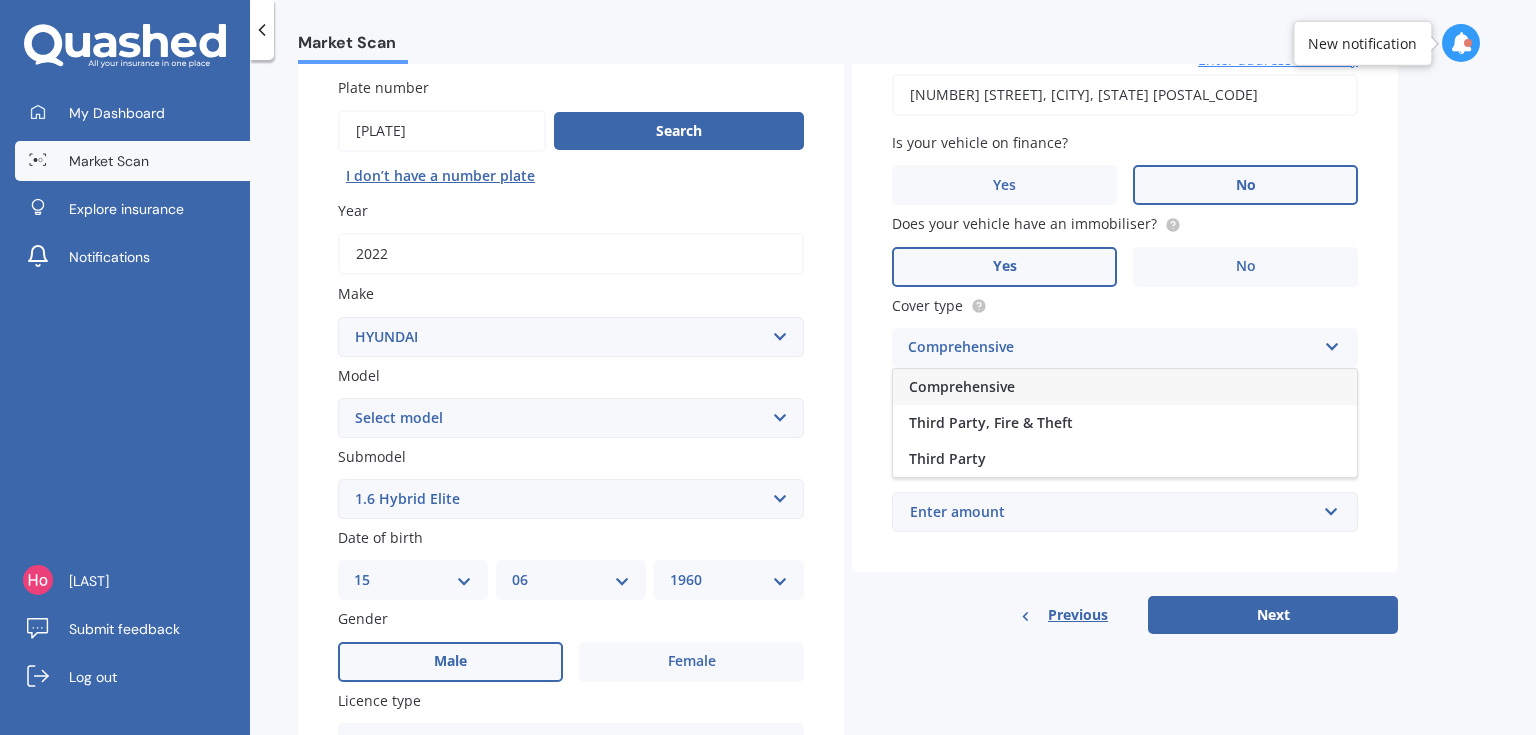 click on "Comprehensive" at bounding box center [1125, 387] 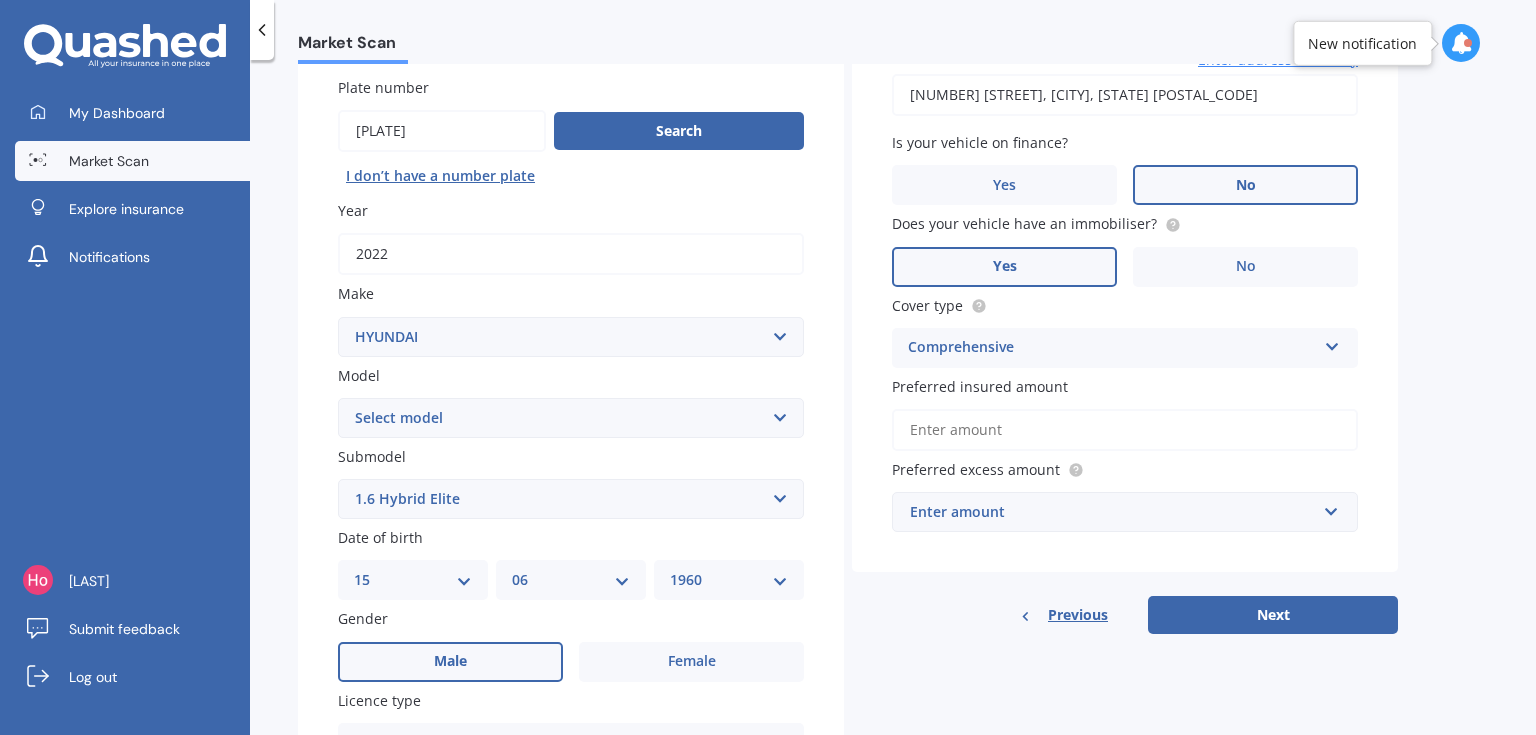 click on "Enter amount" at bounding box center (1113, 512) 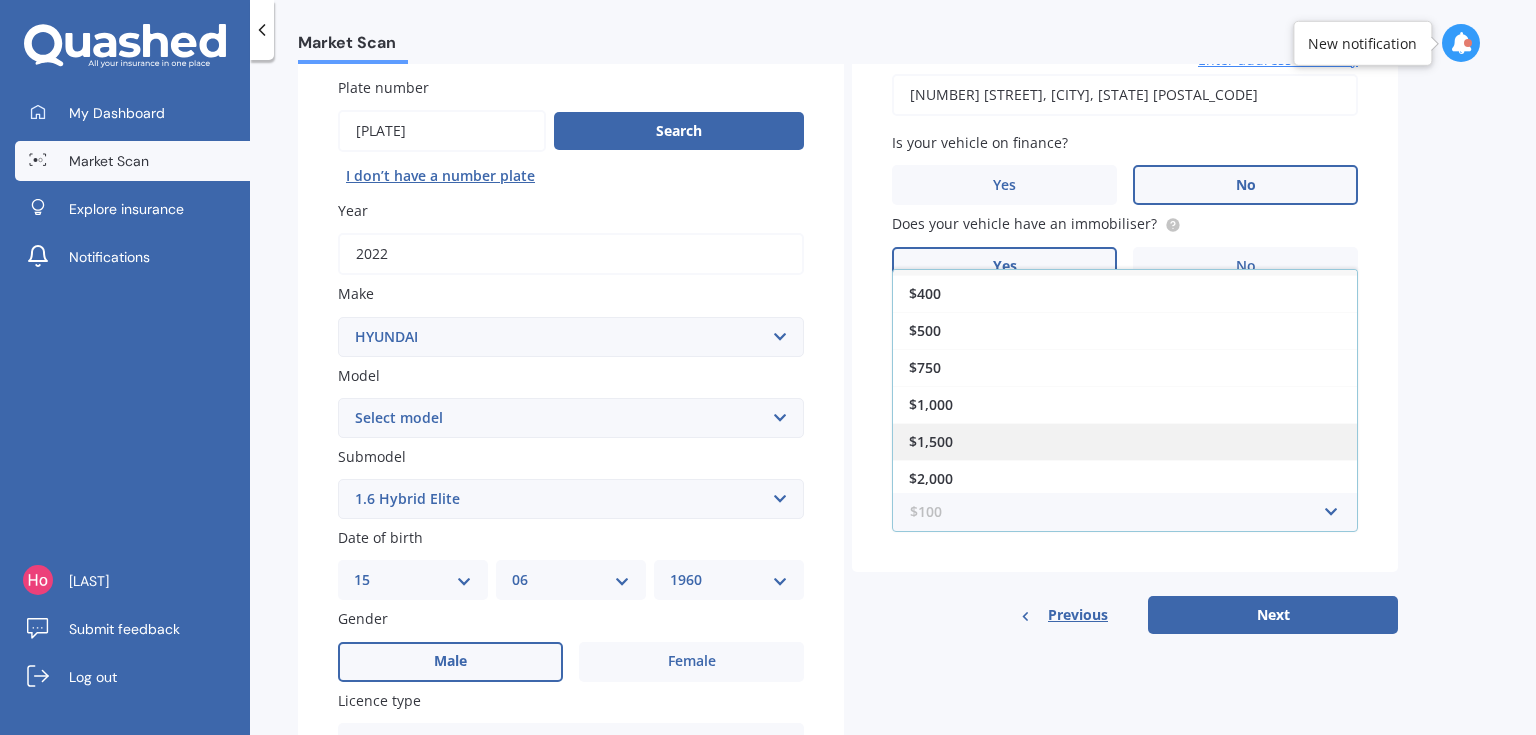 scroll, scrollTop: 33, scrollLeft: 0, axis: vertical 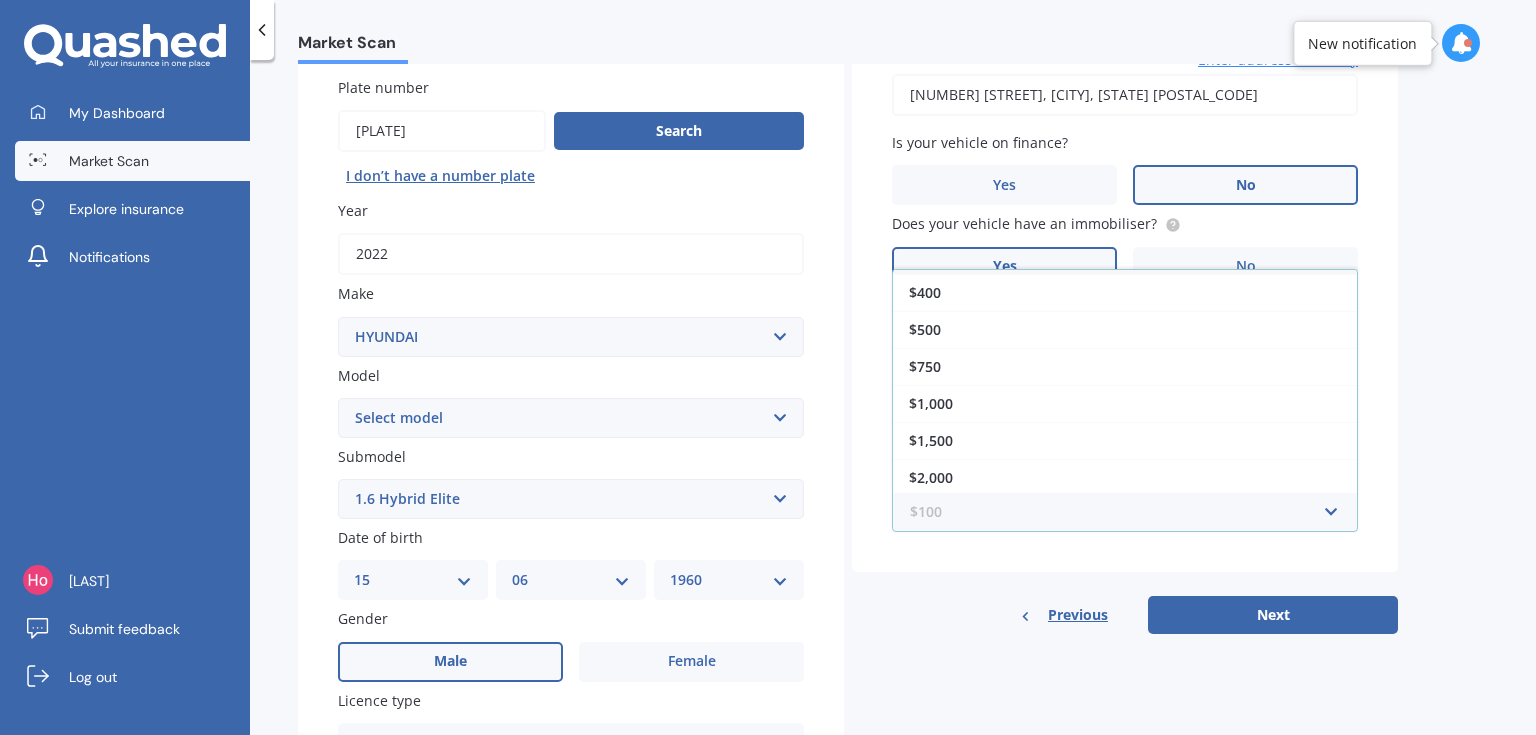 click at bounding box center [1118, 512] 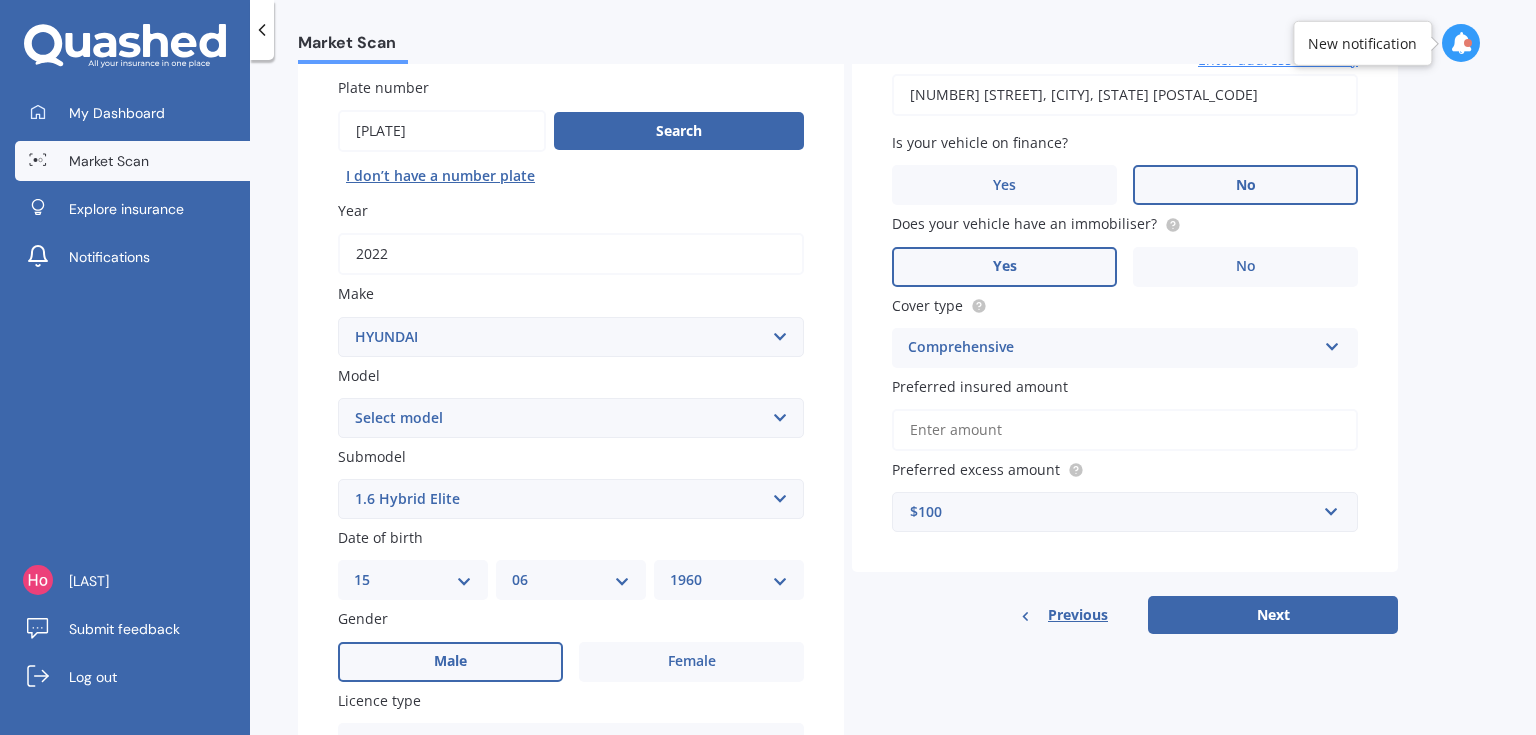 click on "Vehicle is parked at [NUMBER] [STREET], [CITY], [STATE] [POSTAL_CODE] Enter address manually Is your vehicle on finance? Yes No Does your vehicle have an immobiliser? Yes No Cover type Comprehensive Comprehensive Third Party, Fire & Theft Third Party Preferred insured amount Preferred excess amount $100 $100 $400 $500 $750 $1,000 $1,500 $2,000 Previous Next" at bounding box center [1125, 318] 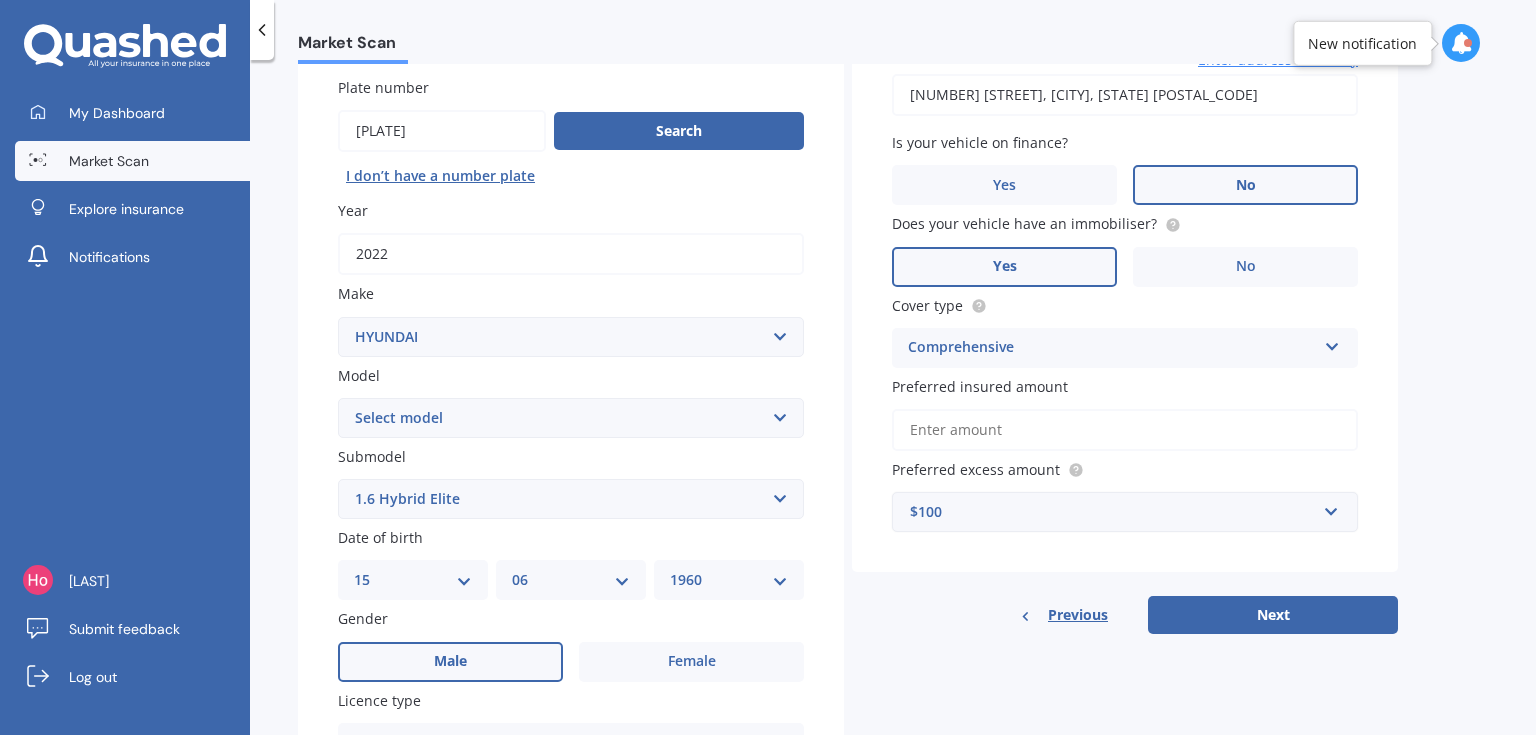click on "$100" at bounding box center [1113, 512] 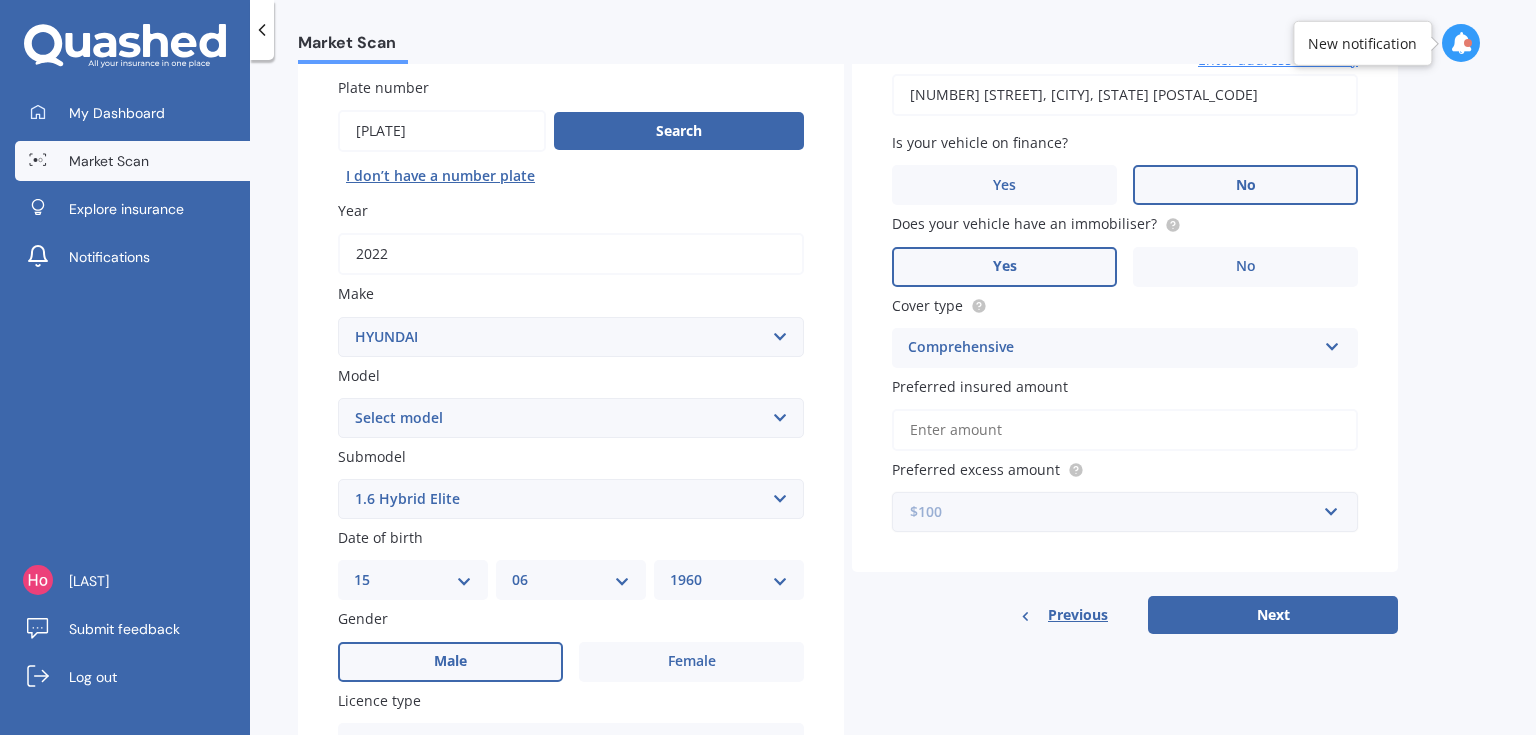 scroll, scrollTop: 0, scrollLeft: 0, axis: both 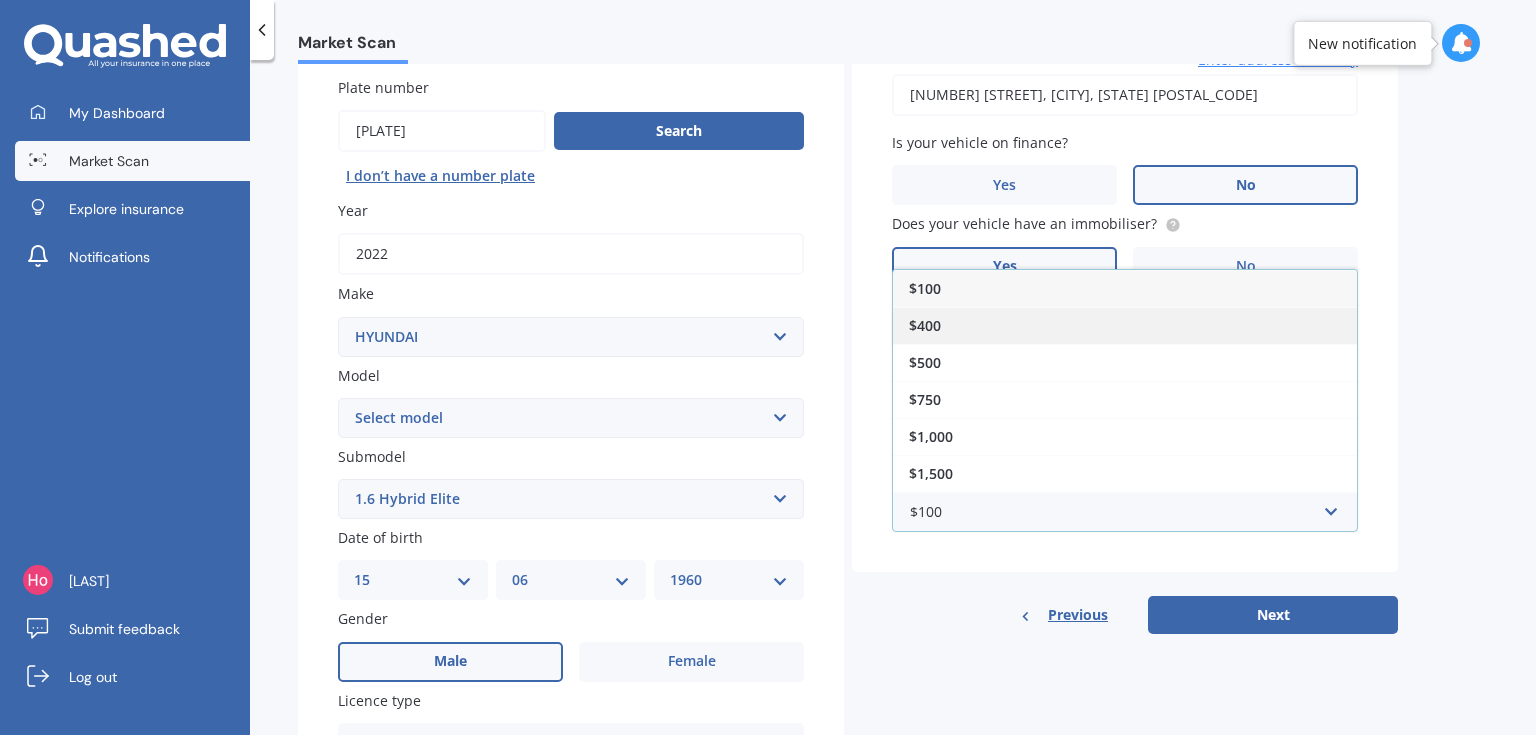 click on "$400" at bounding box center [1125, 325] 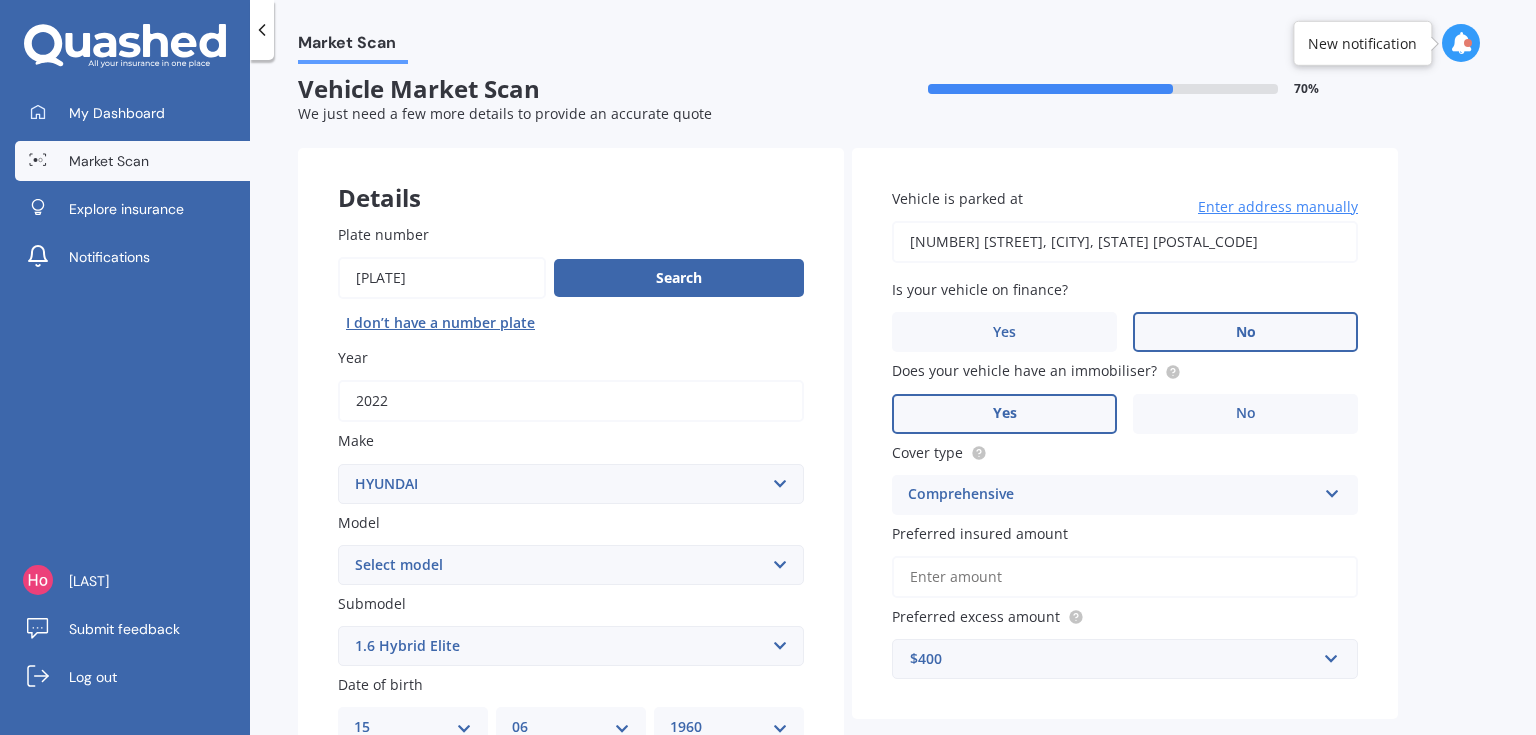 scroll, scrollTop: 0, scrollLeft: 0, axis: both 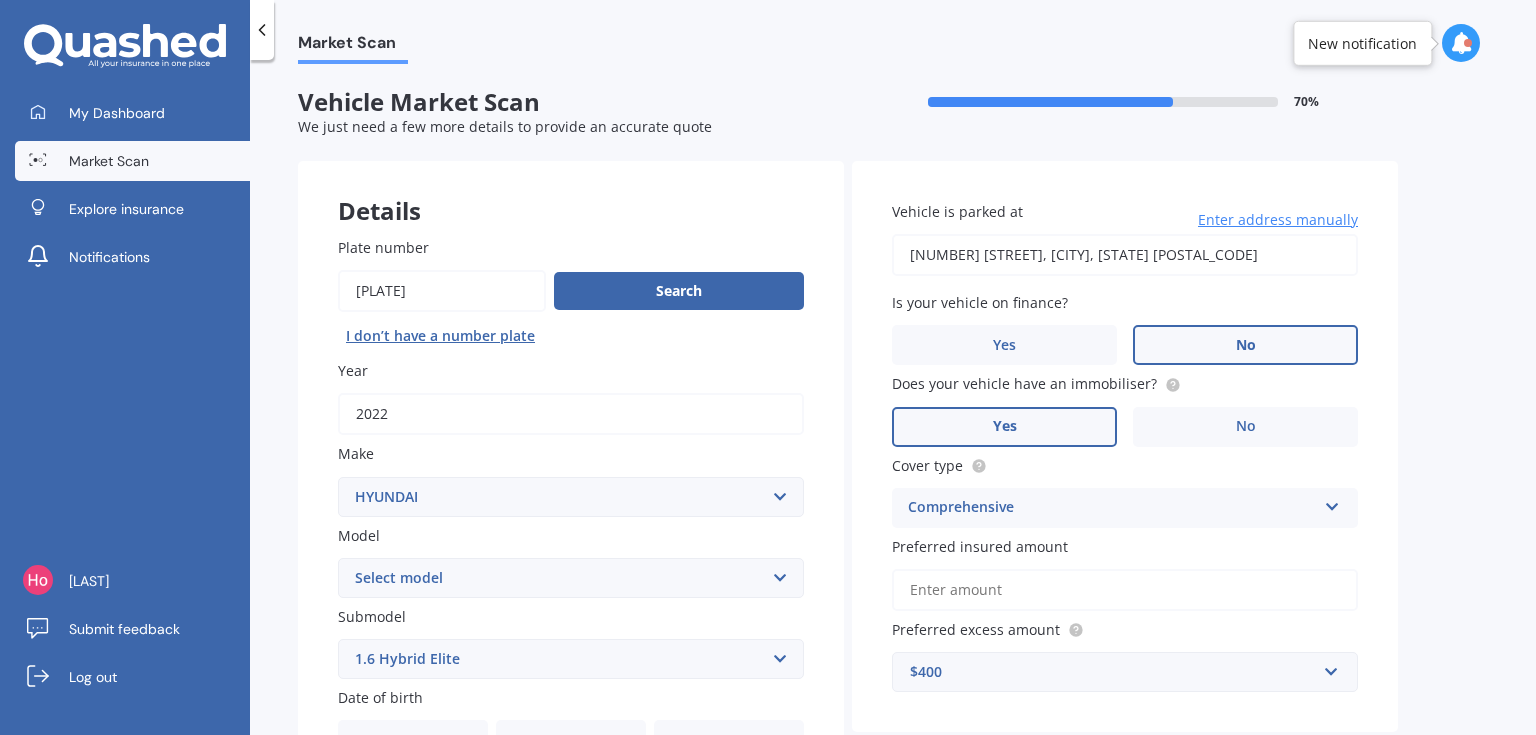 click on "Preferred insured amount" at bounding box center (1125, 590) 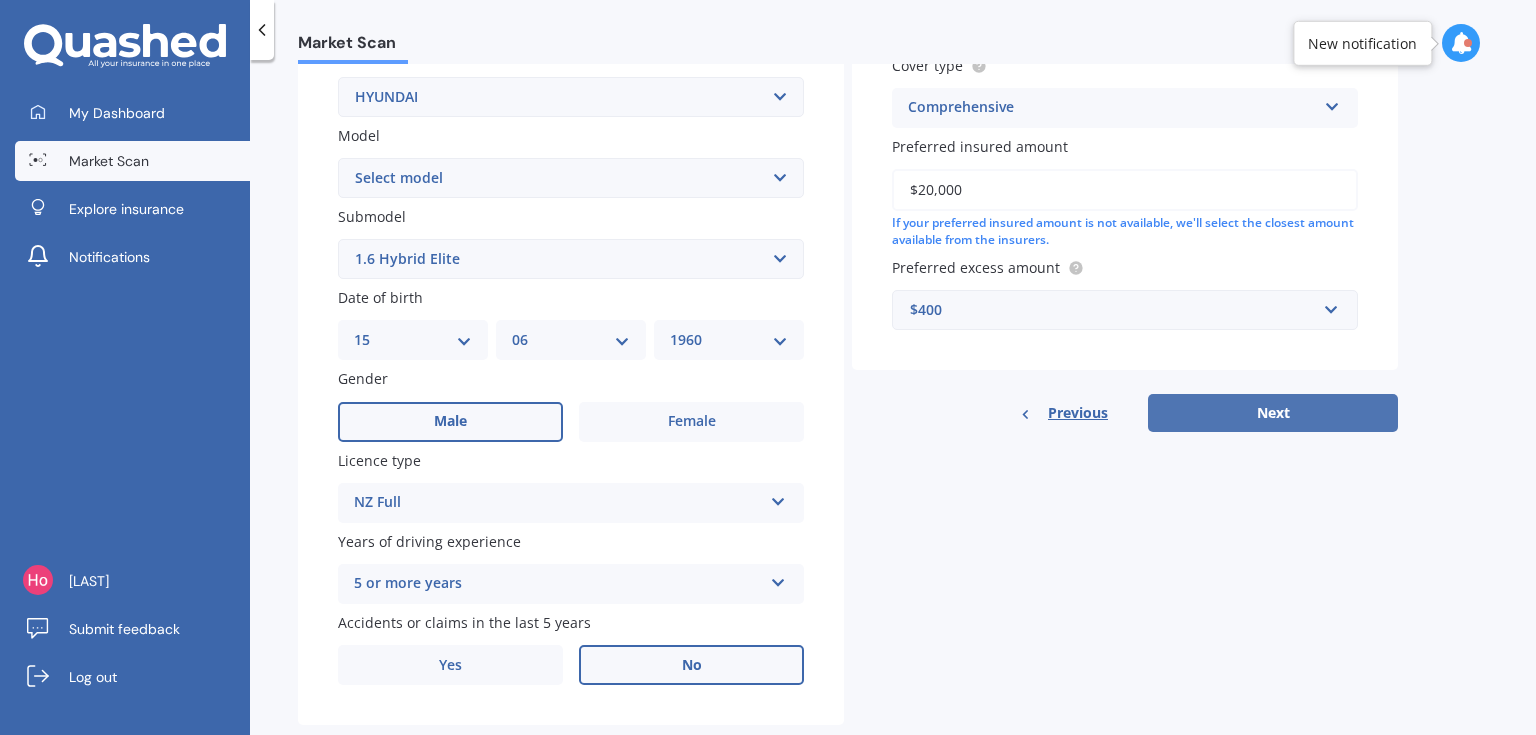 type on "$20,000" 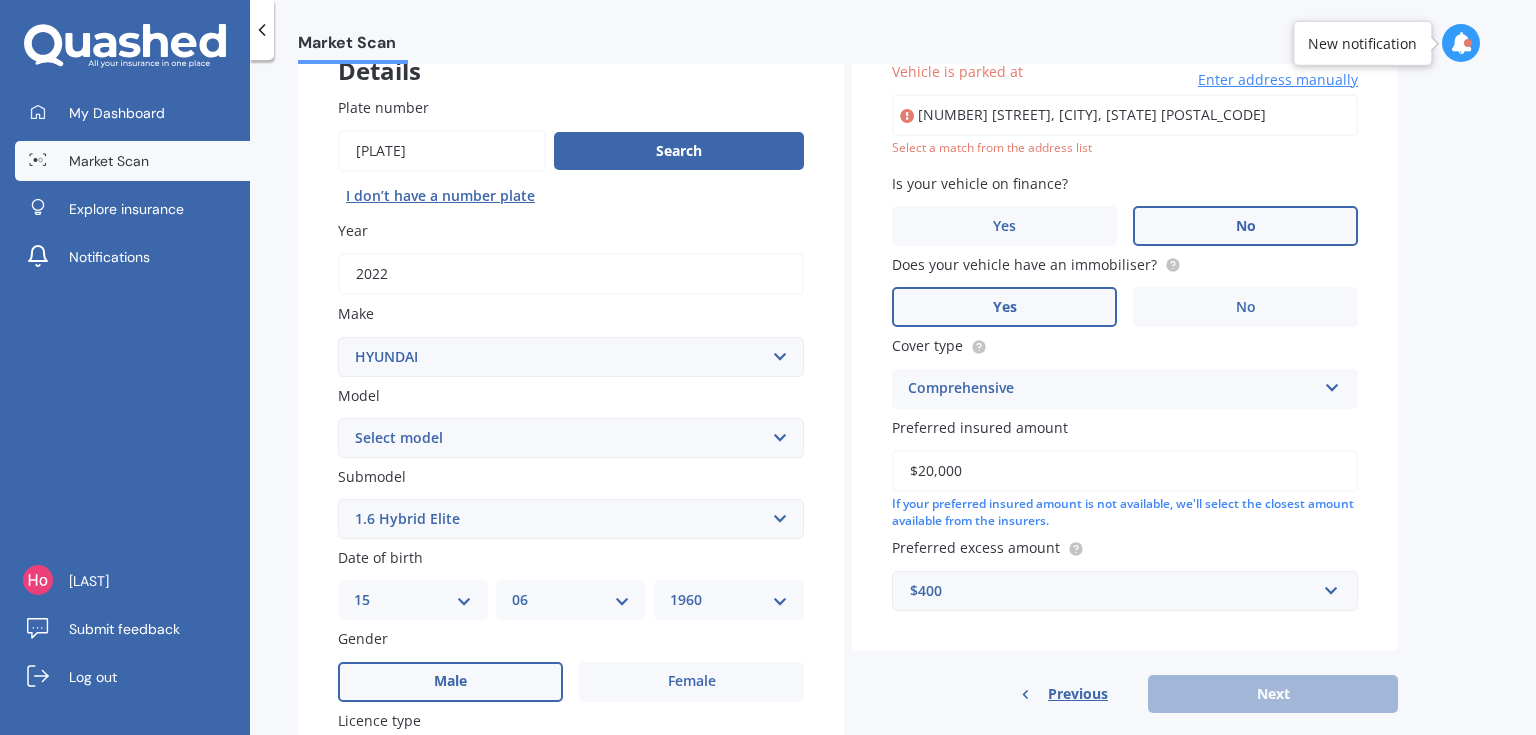 scroll, scrollTop: 136, scrollLeft: 0, axis: vertical 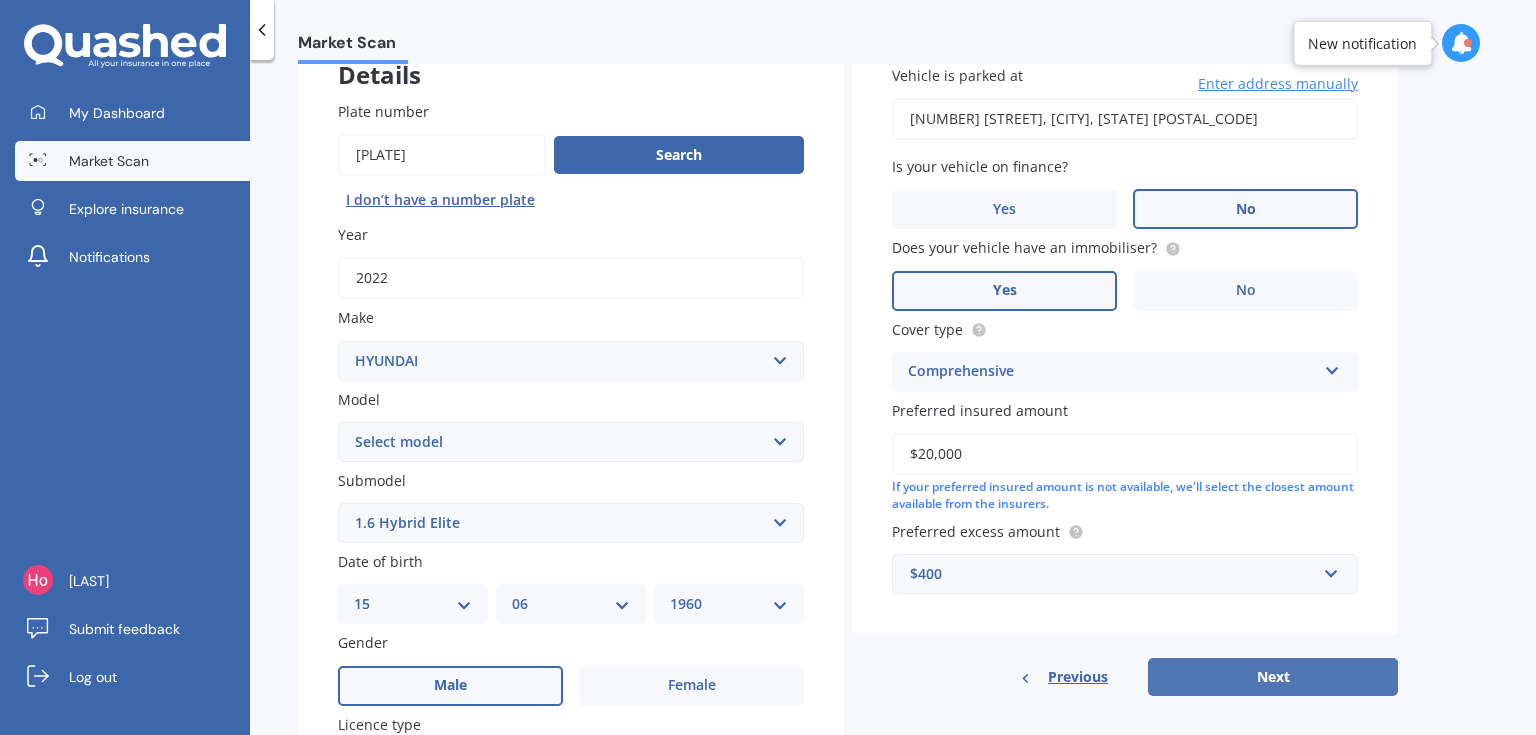 click on "Next" at bounding box center [1273, 677] 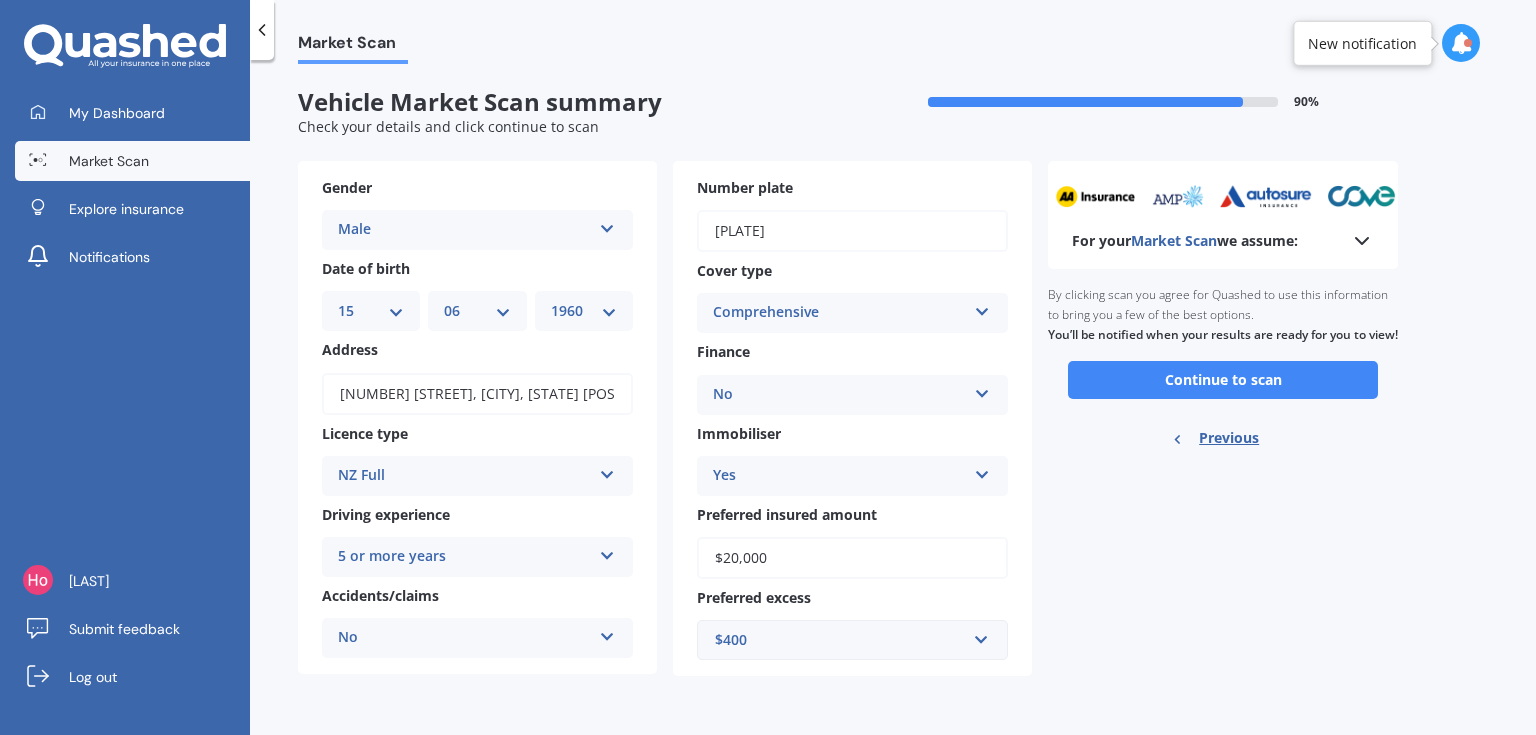 scroll, scrollTop: 0, scrollLeft: 0, axis: both 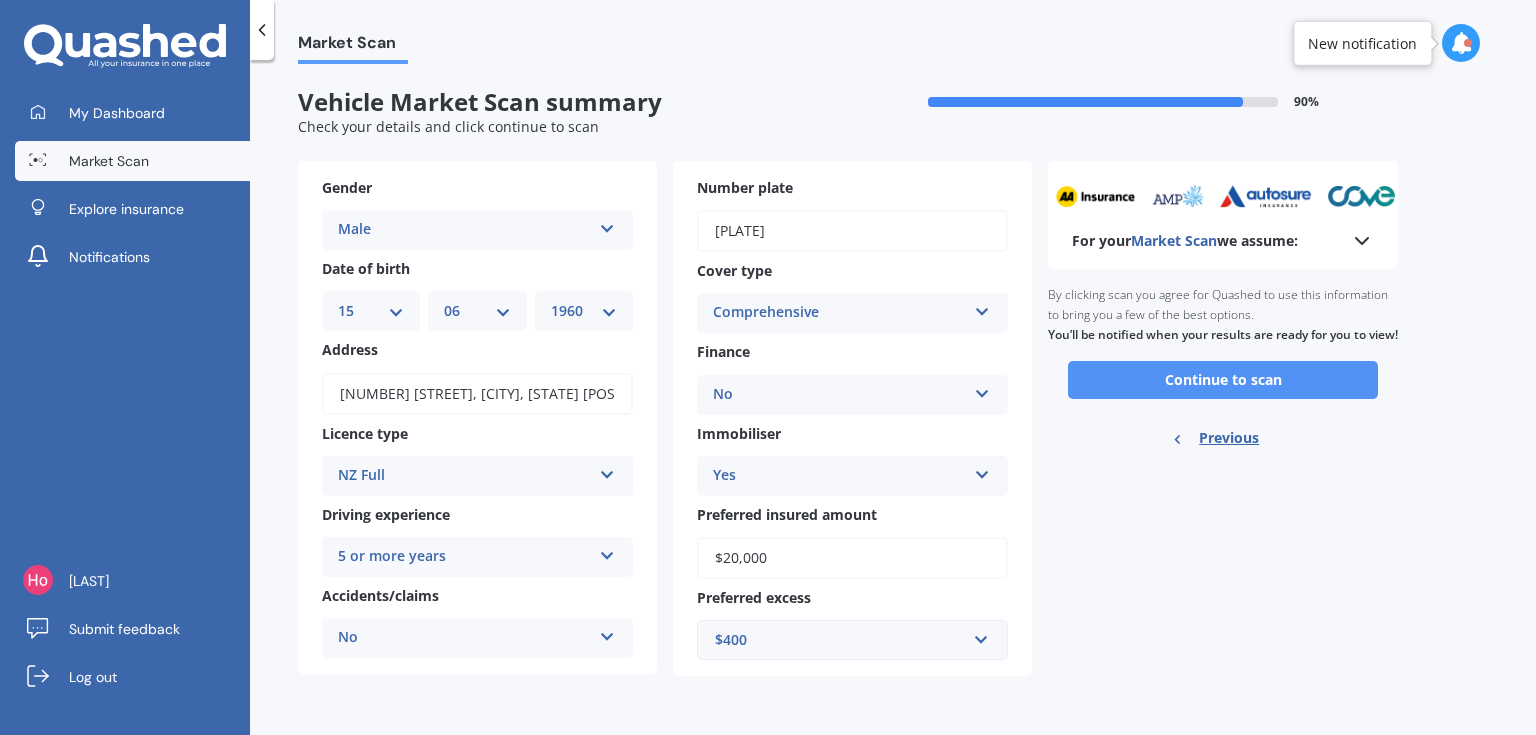 click on "Continue to scan" at bounding box center [1223, 380] 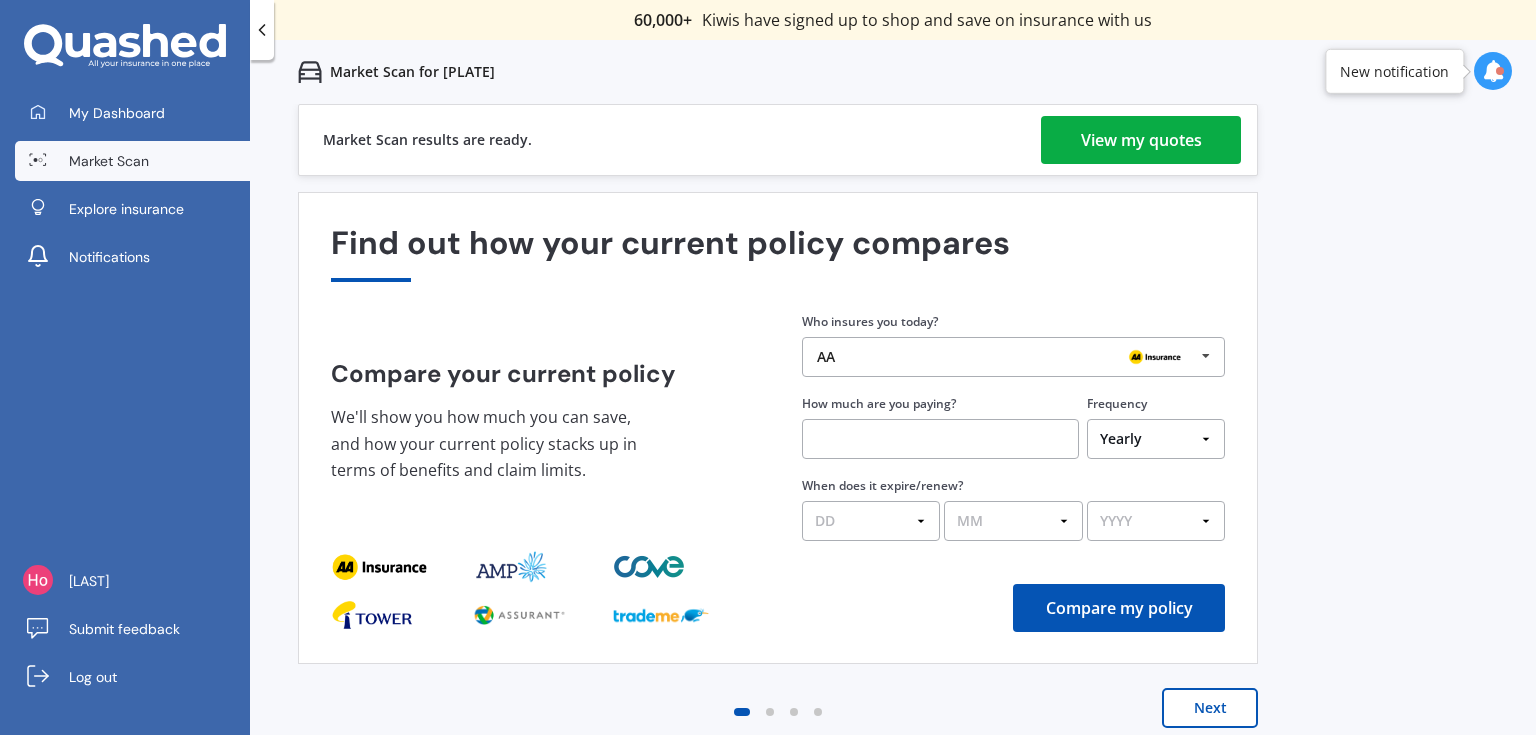 click on "Next" at bounding box center (1210, 708) 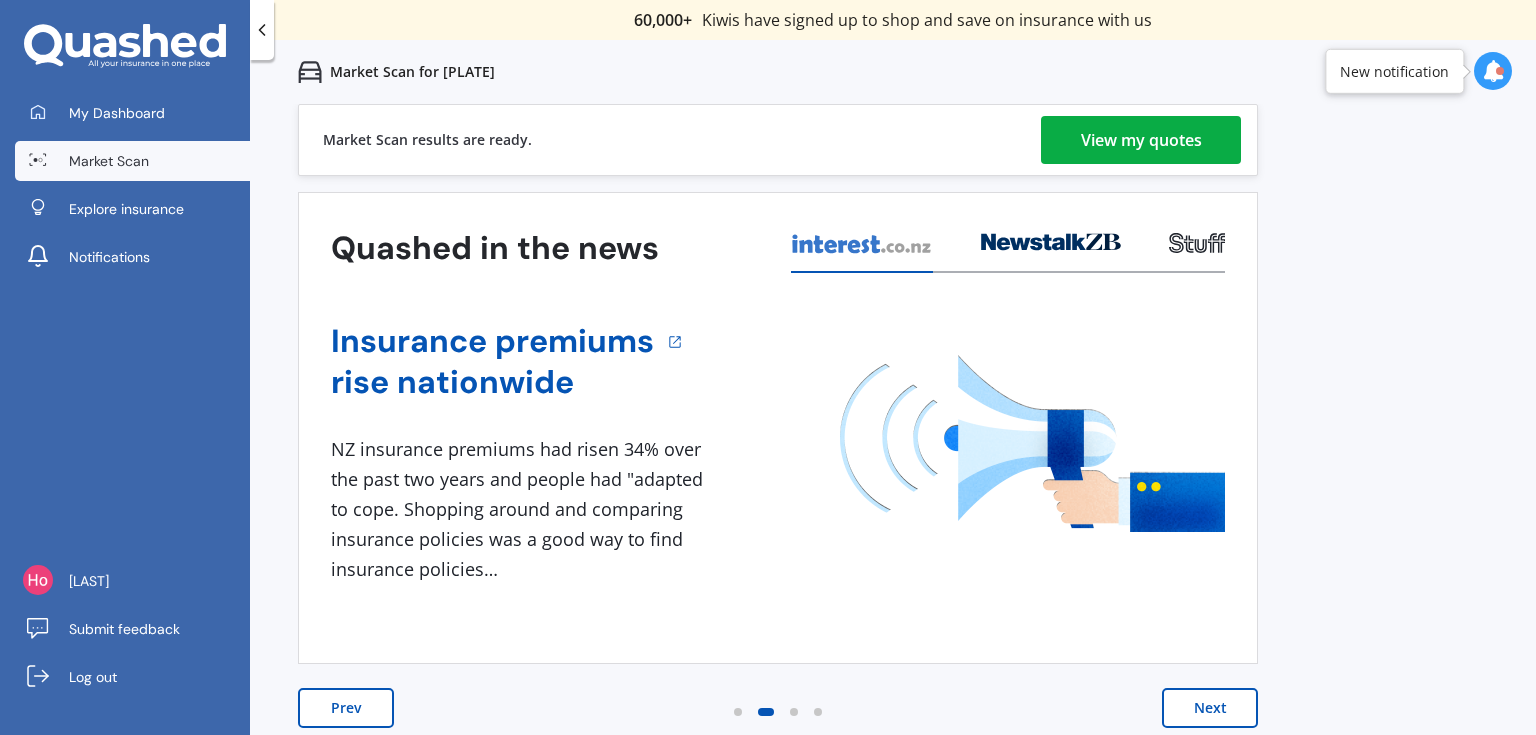 click on "View my quotes" at bounding box center (1141, 140) 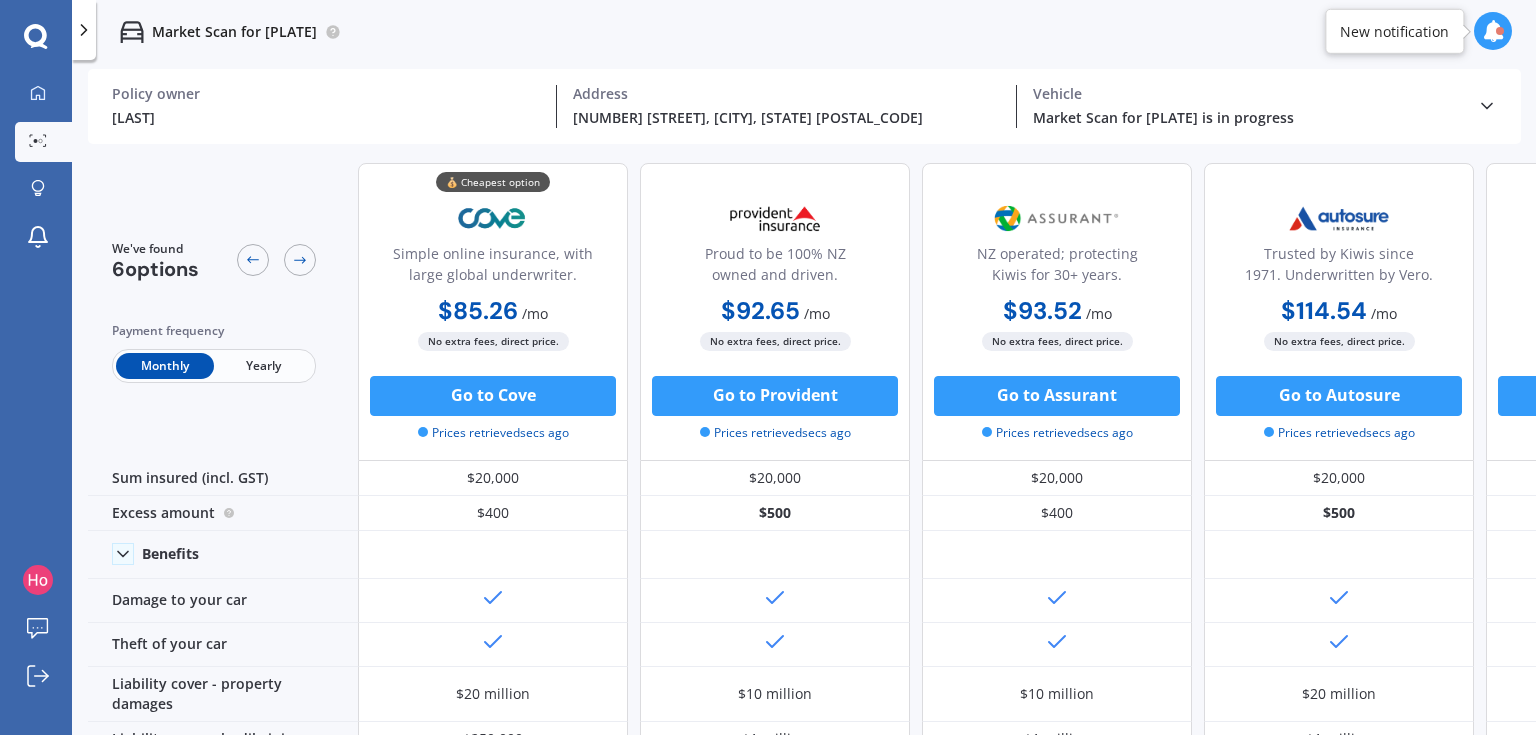 scroll, scrollTop: 0, scrollLeft: 0, axis: both 